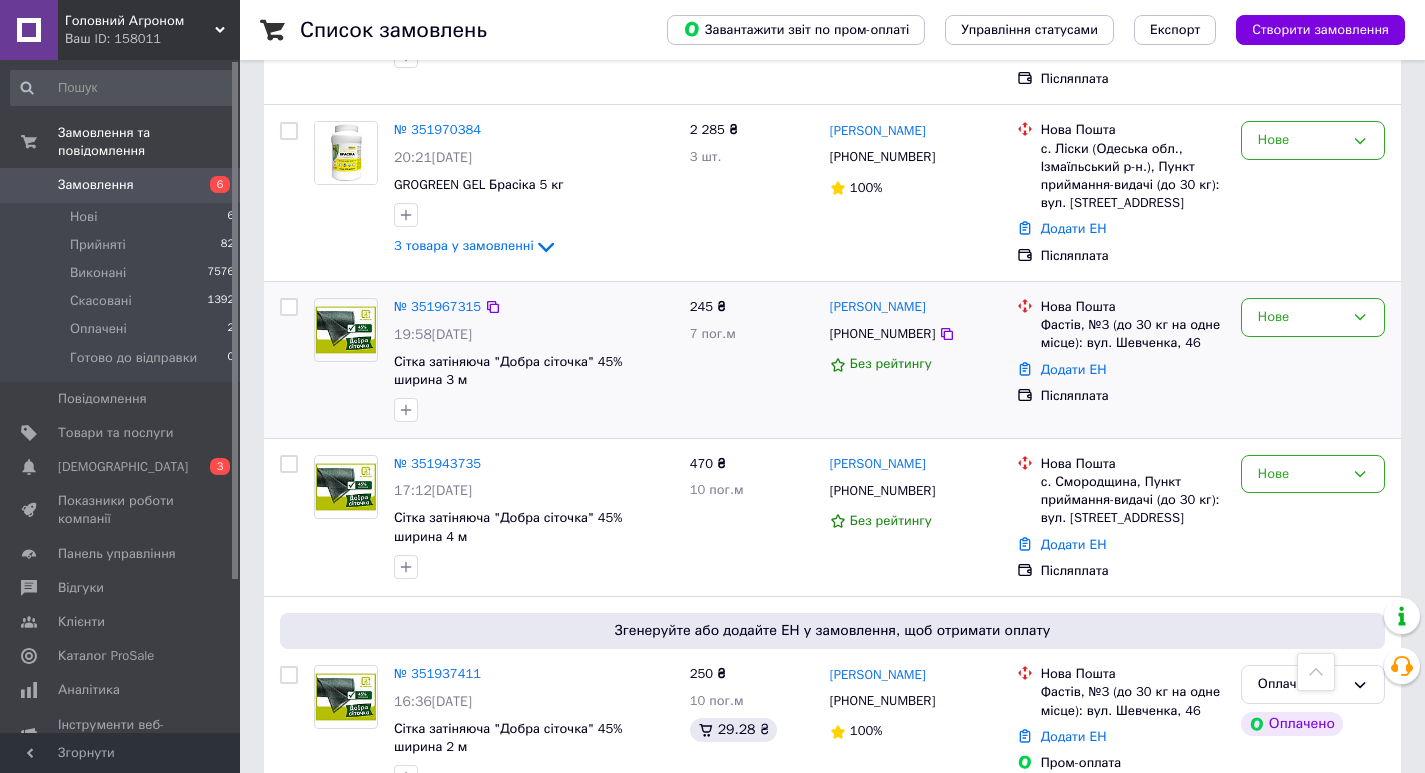 scroll, scrollTop: 400, scrollLeft: 0, axis: vertical 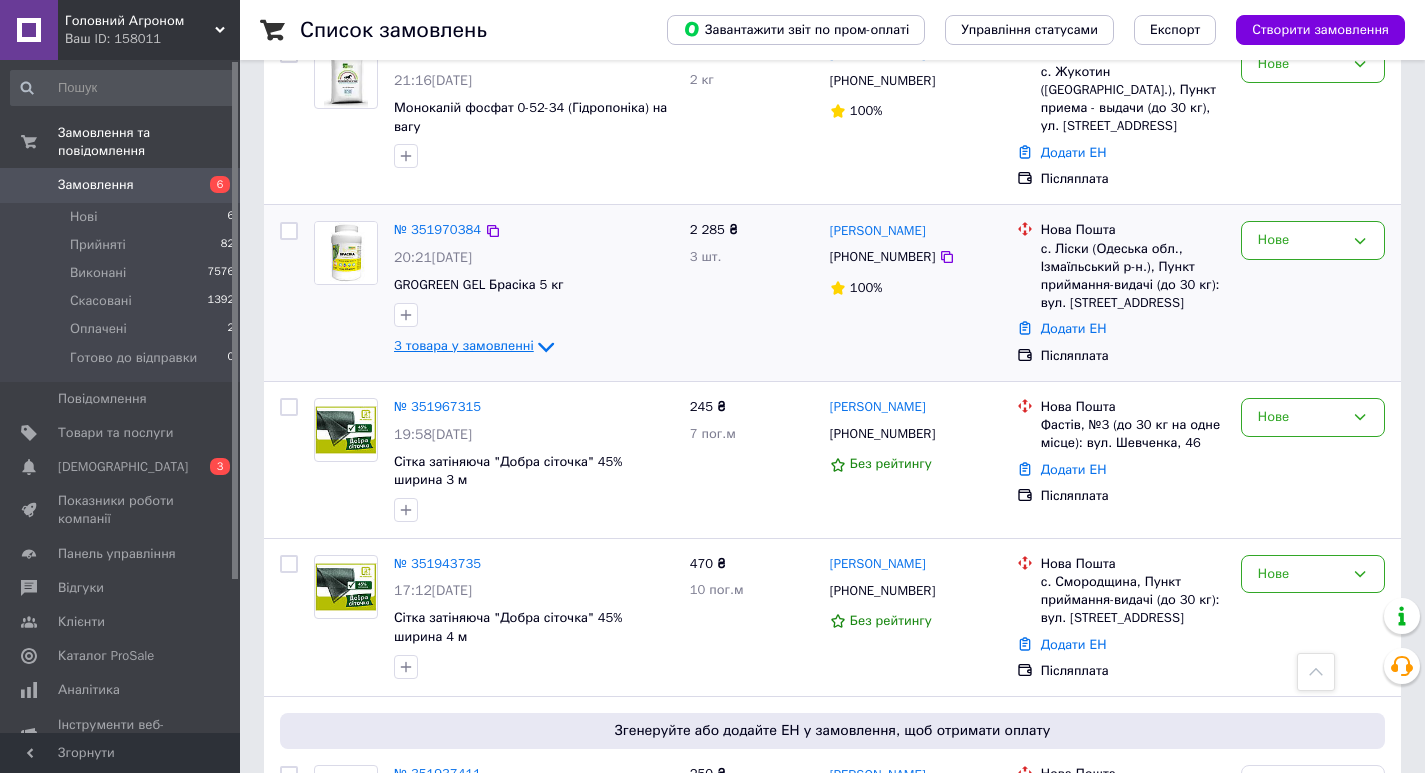 click 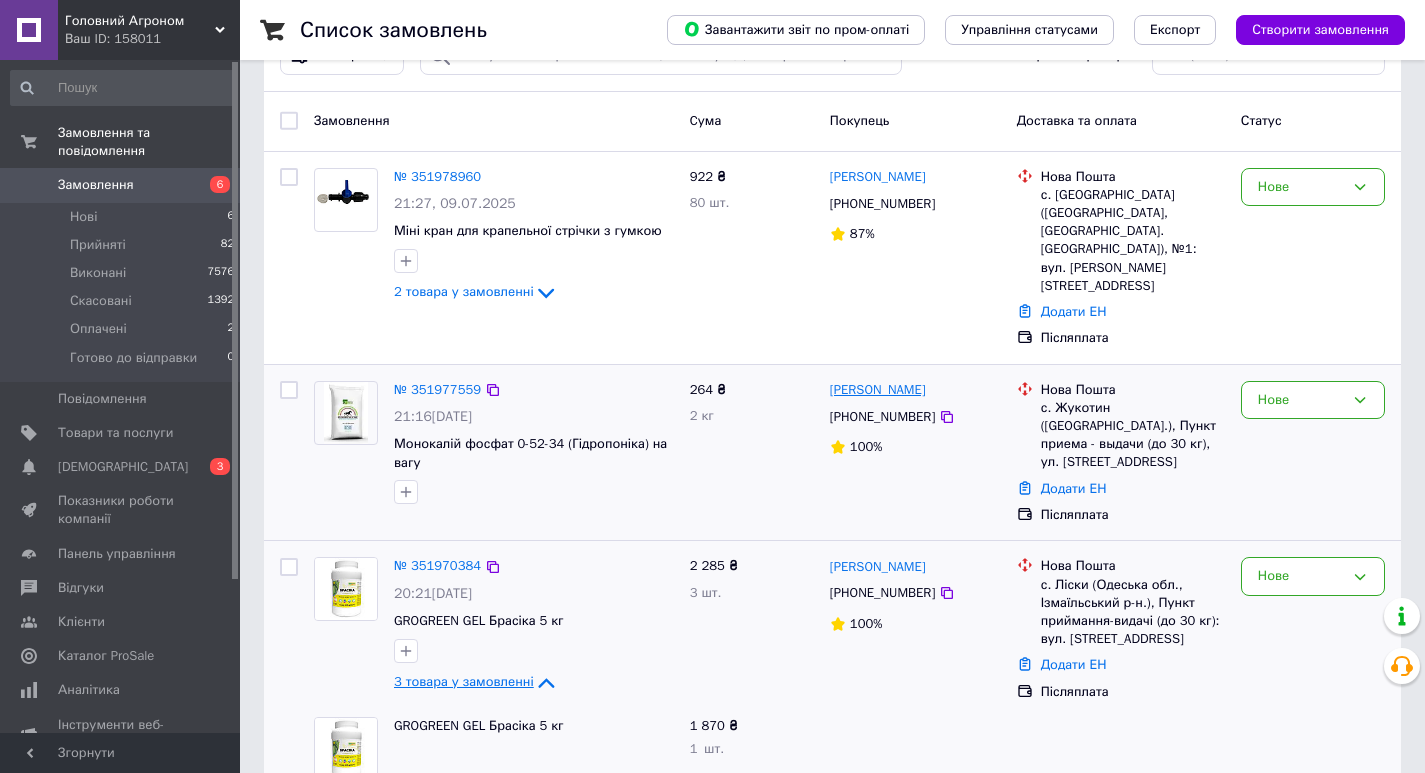 scroll, scrollTop: 0, scrollLeft: 0, axis: both 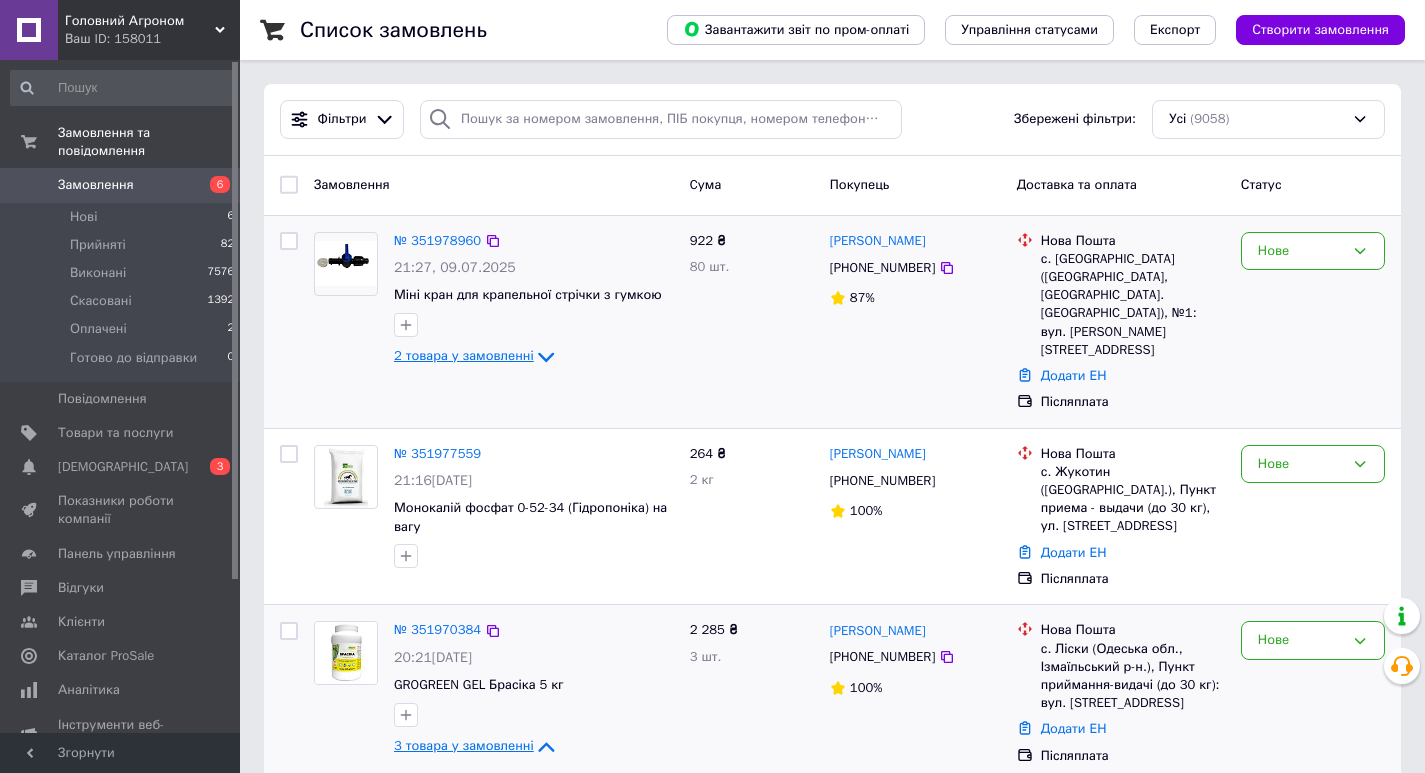 click 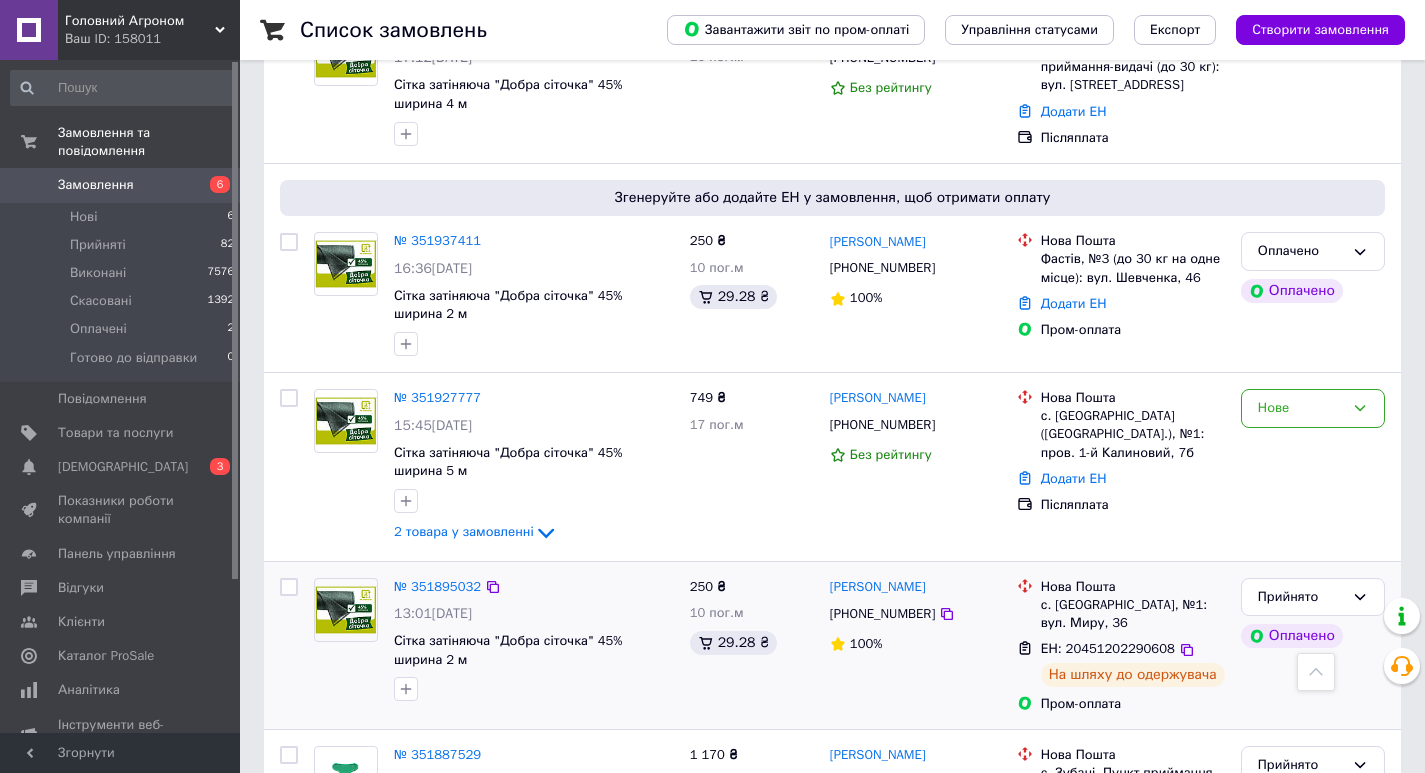 scroll, scrollTop: 1300, scrollLeft: 0, axis: vertical 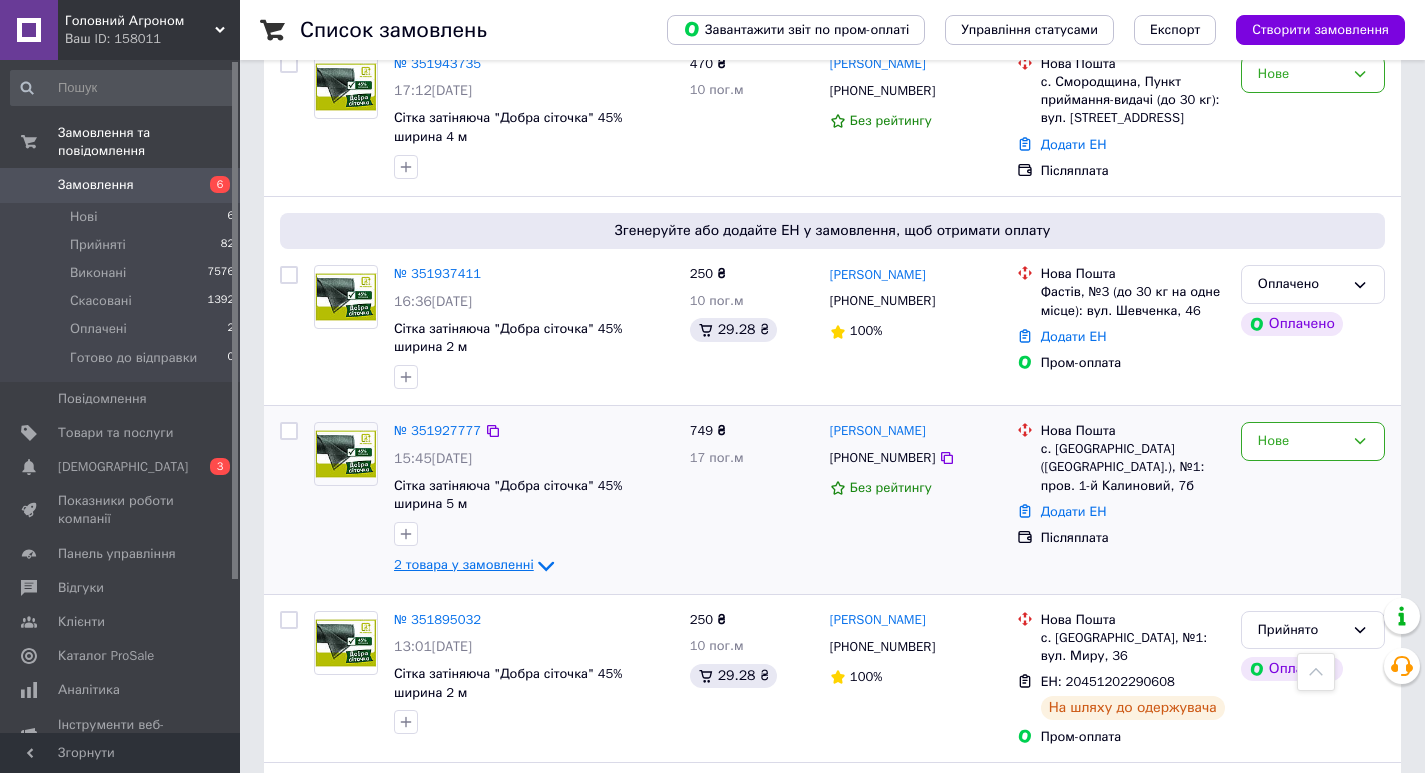 click 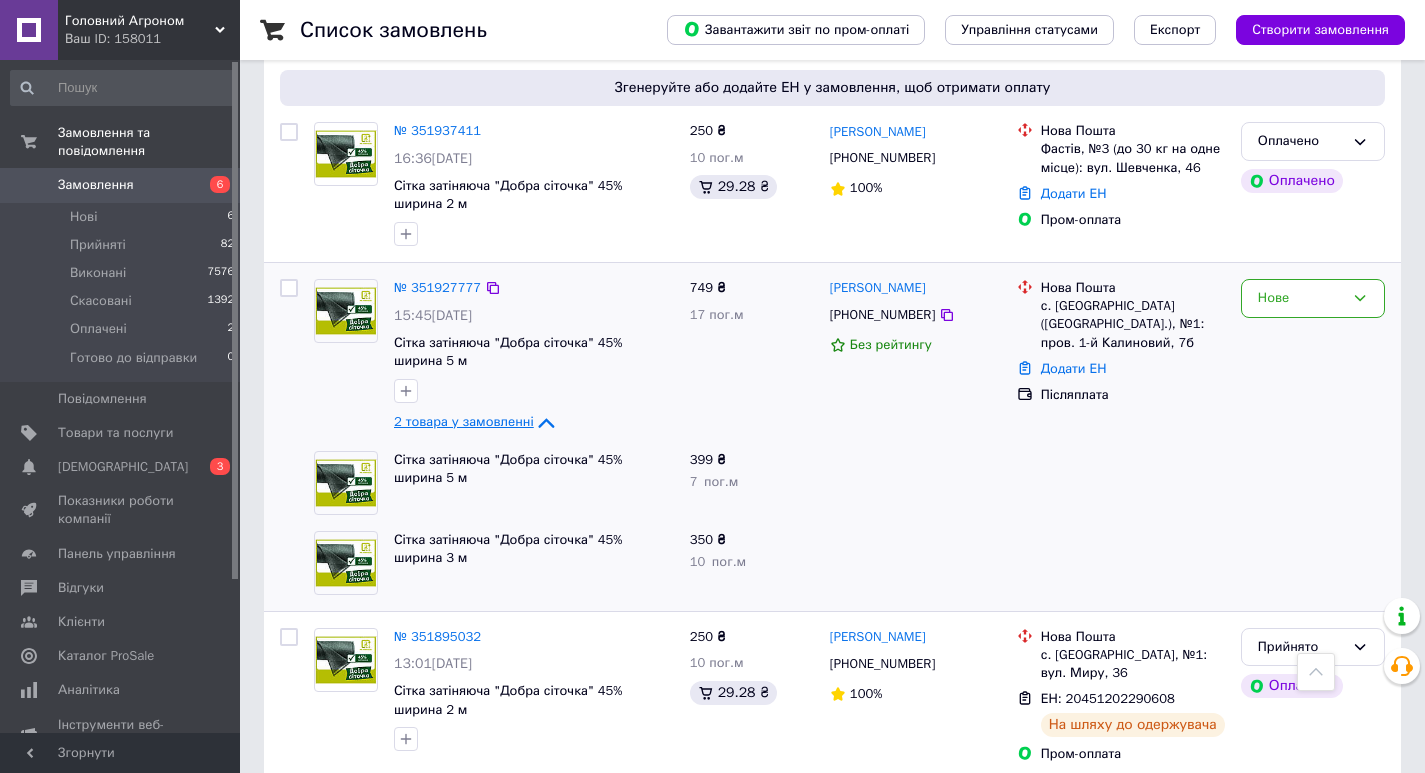 scroll, scrollTop: 1400, scrollLeft: 0, axis: vertical 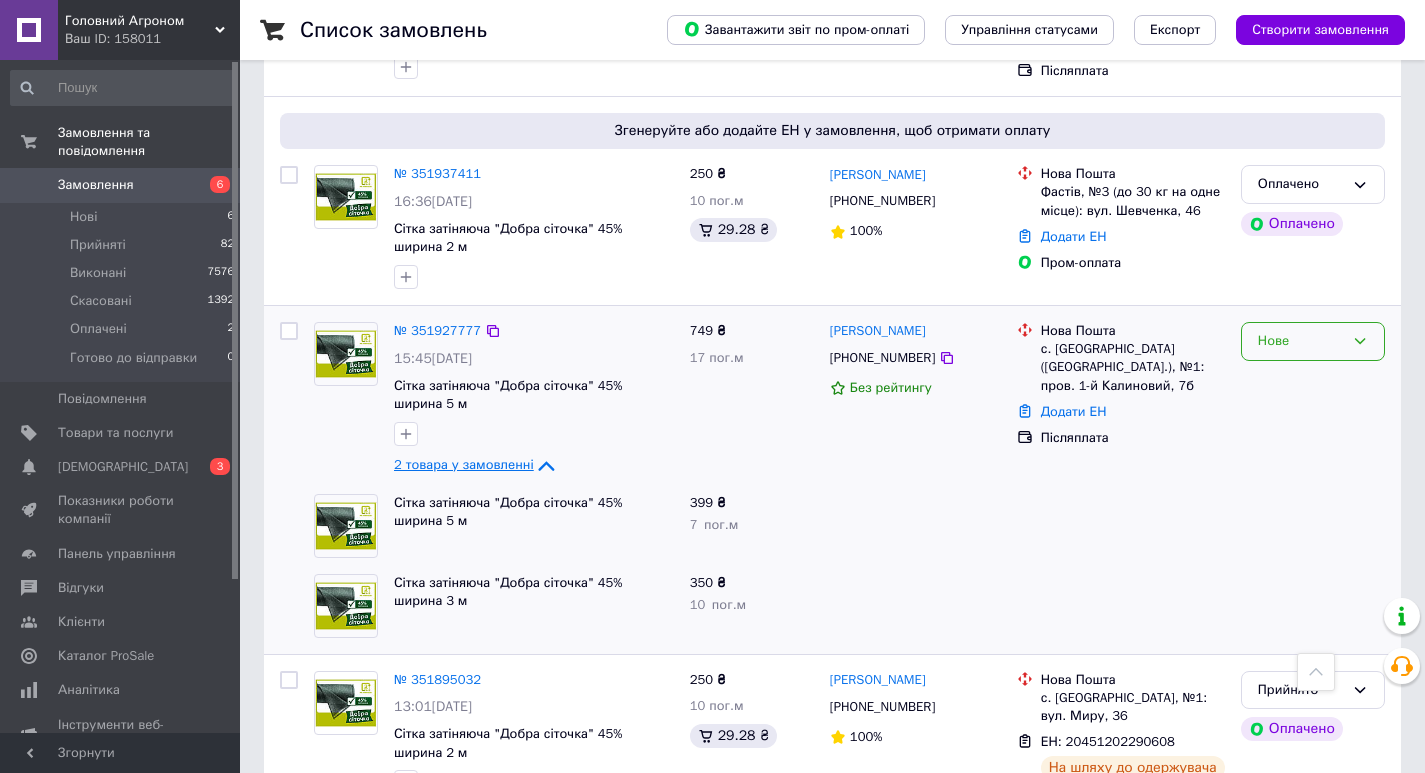 drag, startPoint x: 1361, startPoint y: 302, endPoint x: 1363, endPoint y: 313, distance: 11.18034 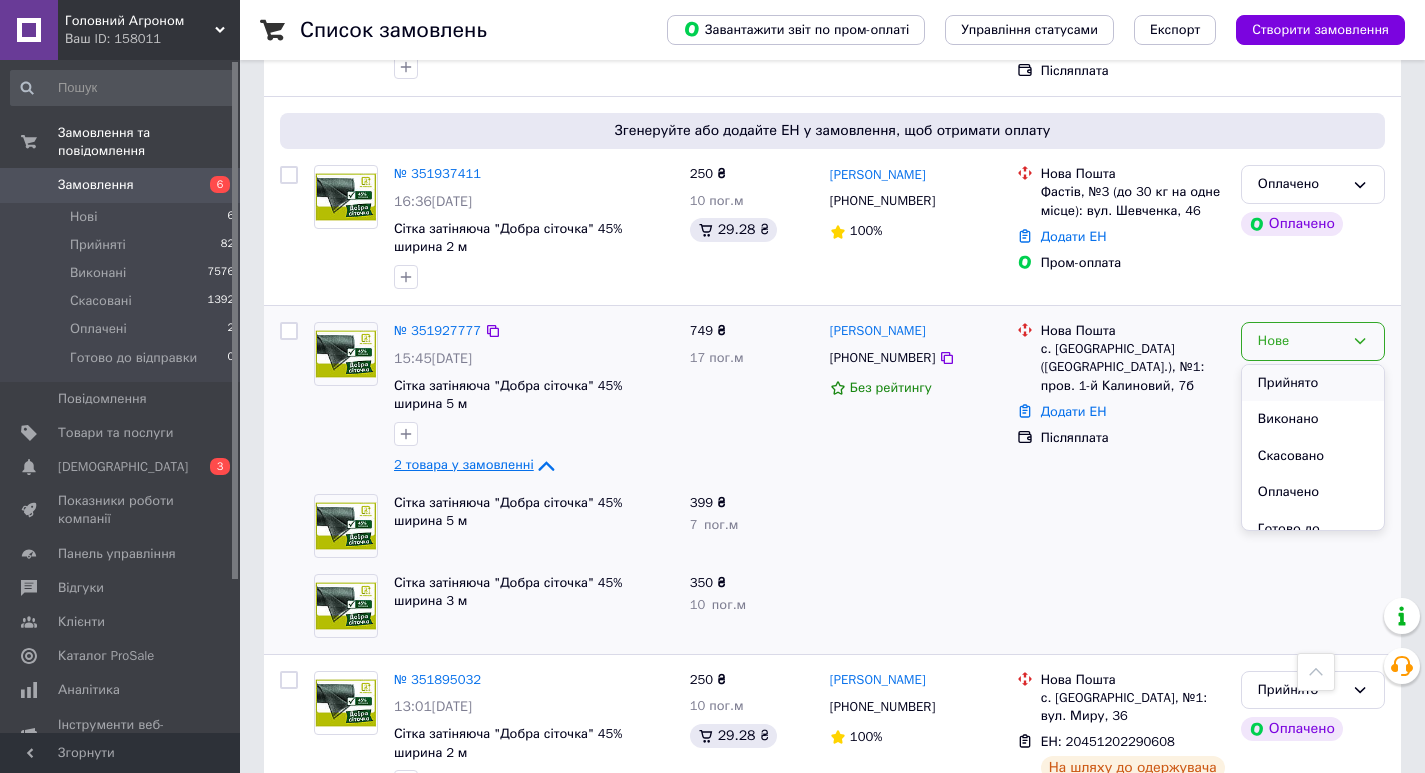 click on "Прийнято" at bounding box center (1313, 383) 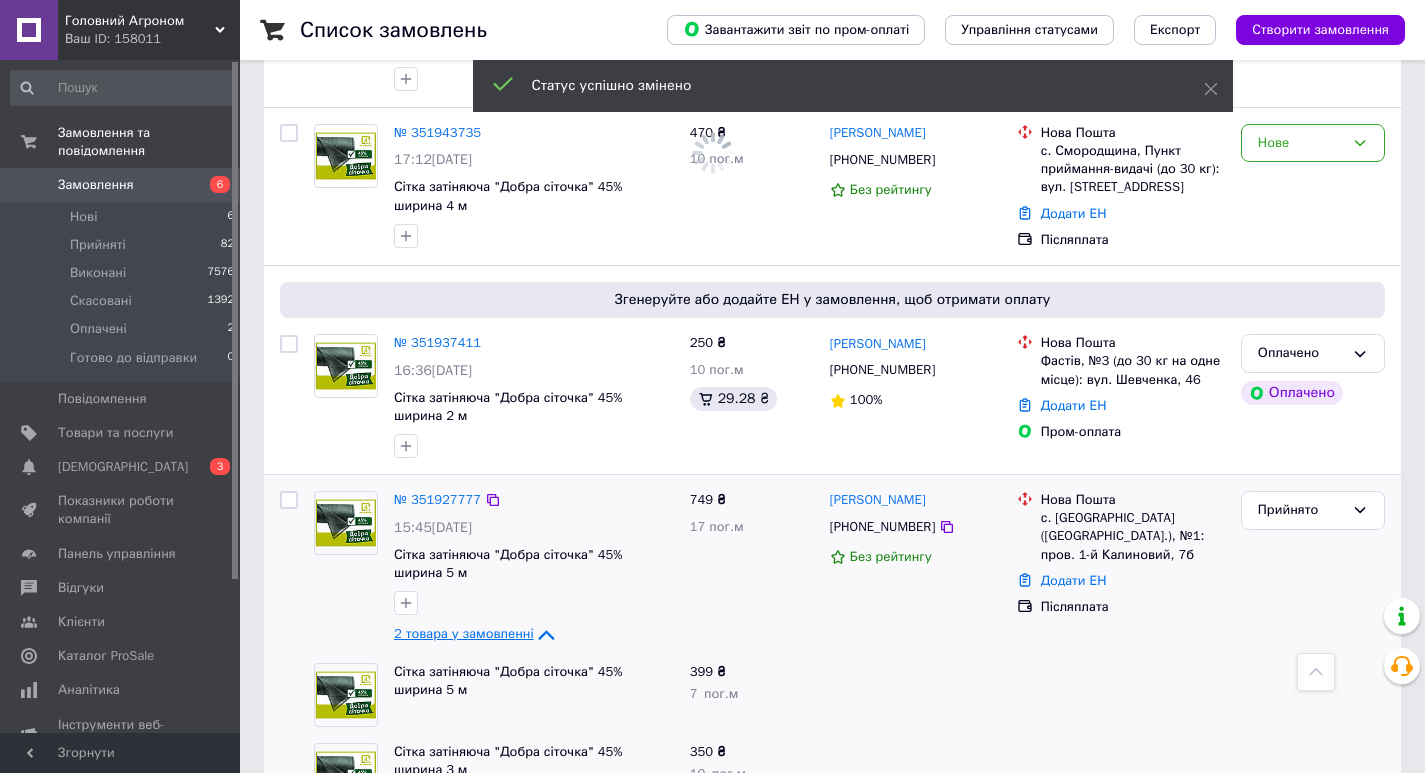 scroll, scrollTop: 1200, scrollLeft: 0, axis: vertical 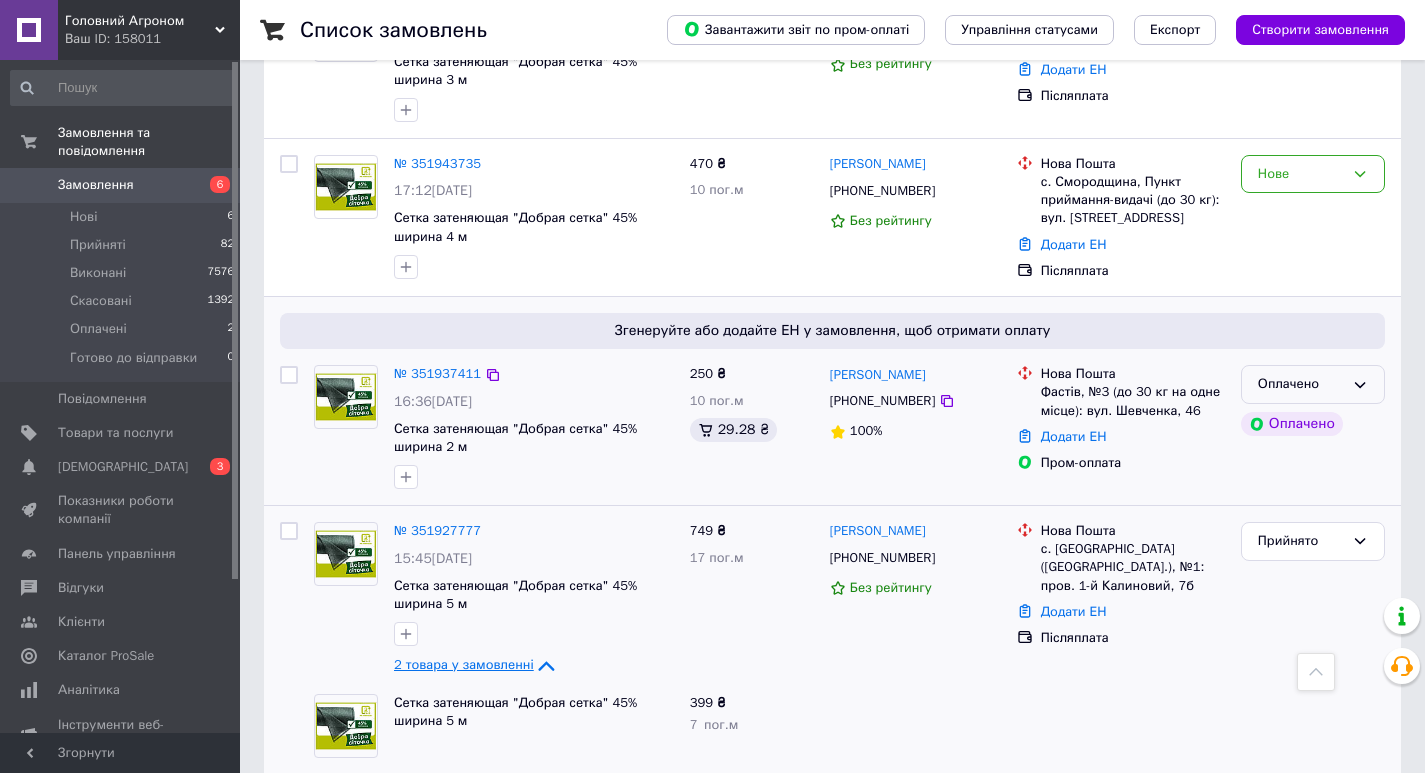 click 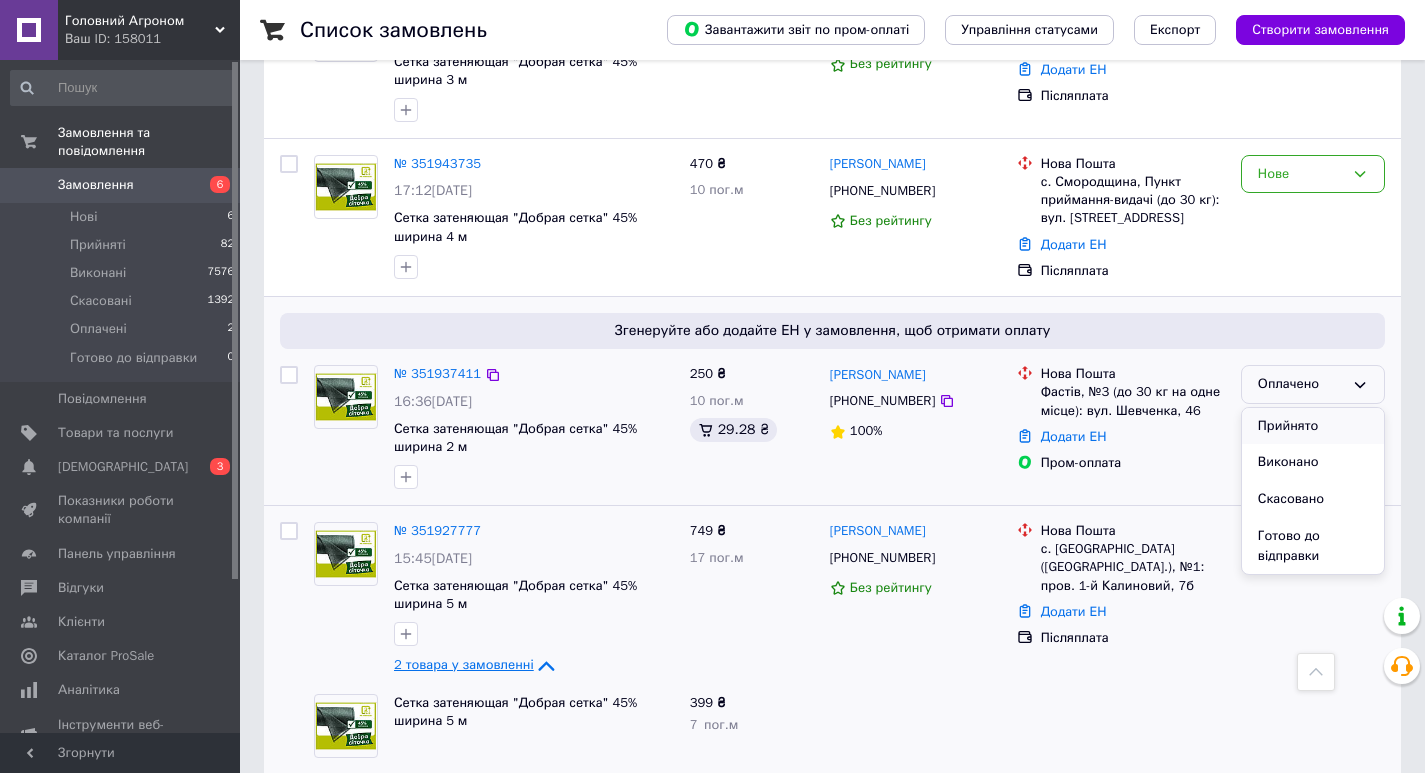 click on "Прийнято" at bounding box center [1313, 426] 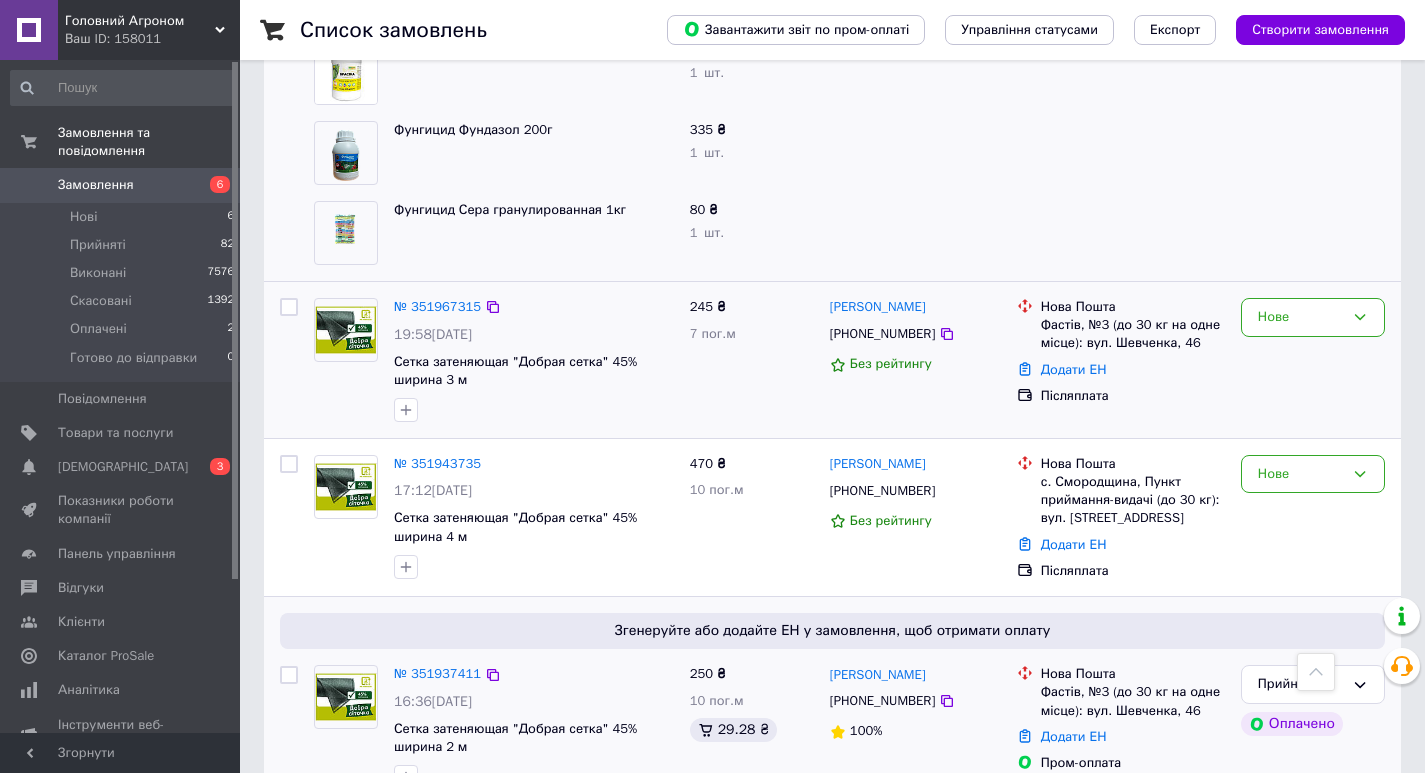 scroll, scrollTop: 800, scrollLeft: 0, axis: vertical 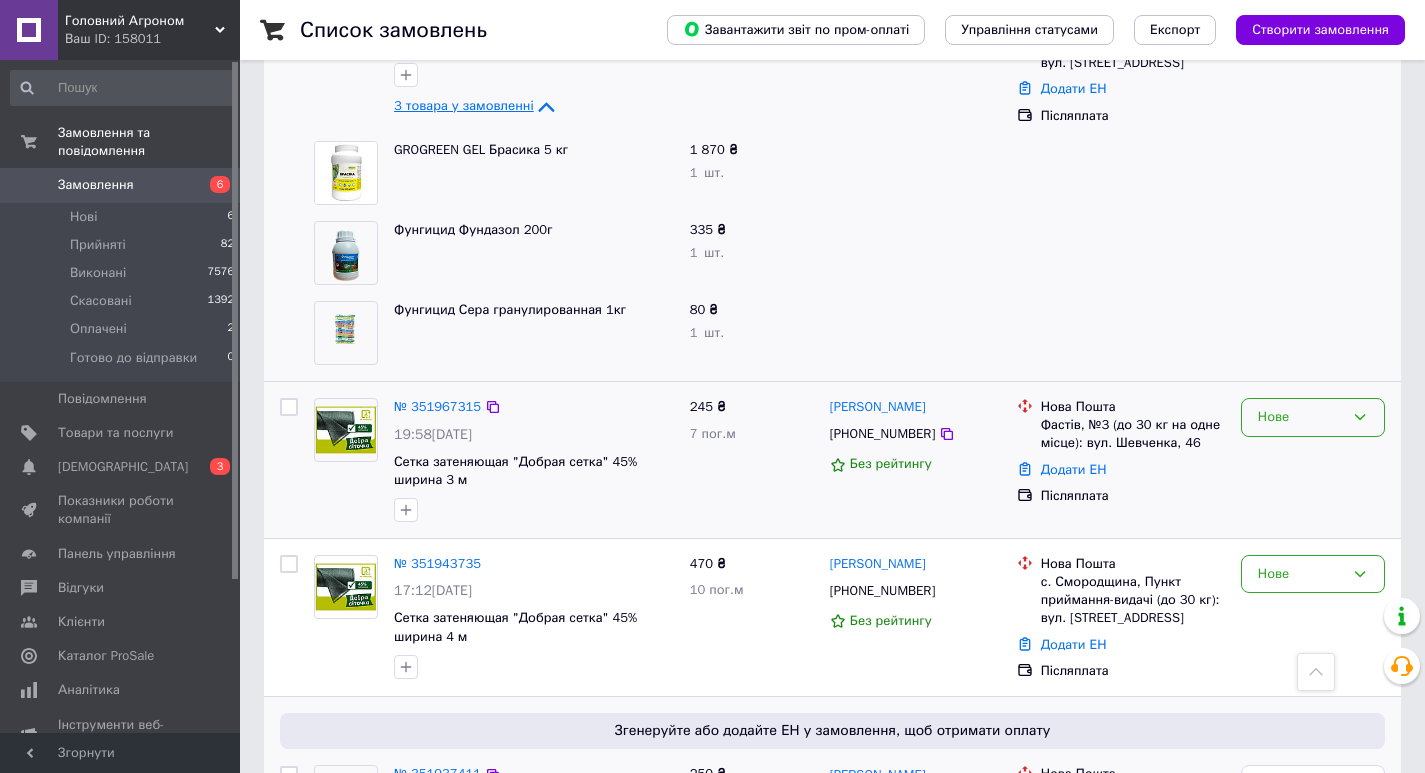 click 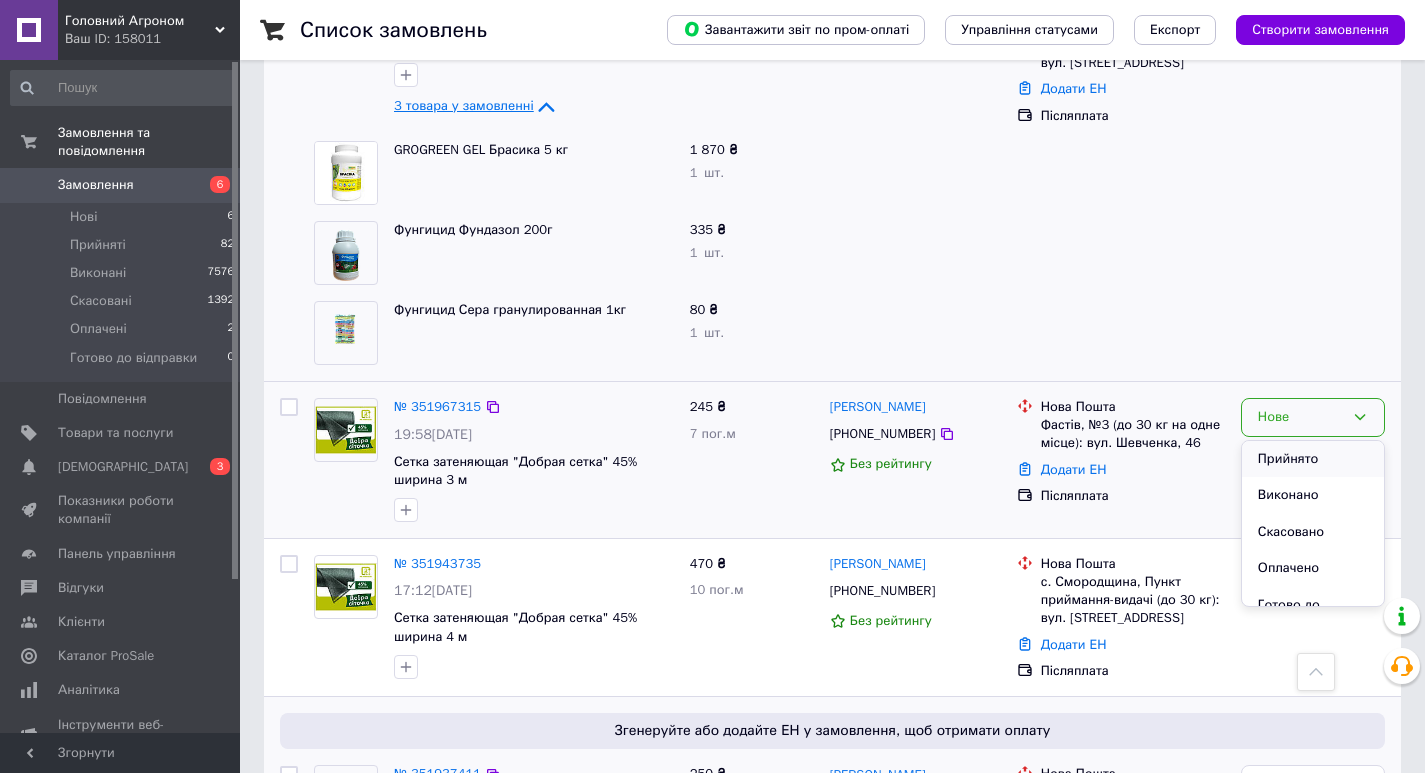 click on "Прийнято" at bounding box center [1313, 459] 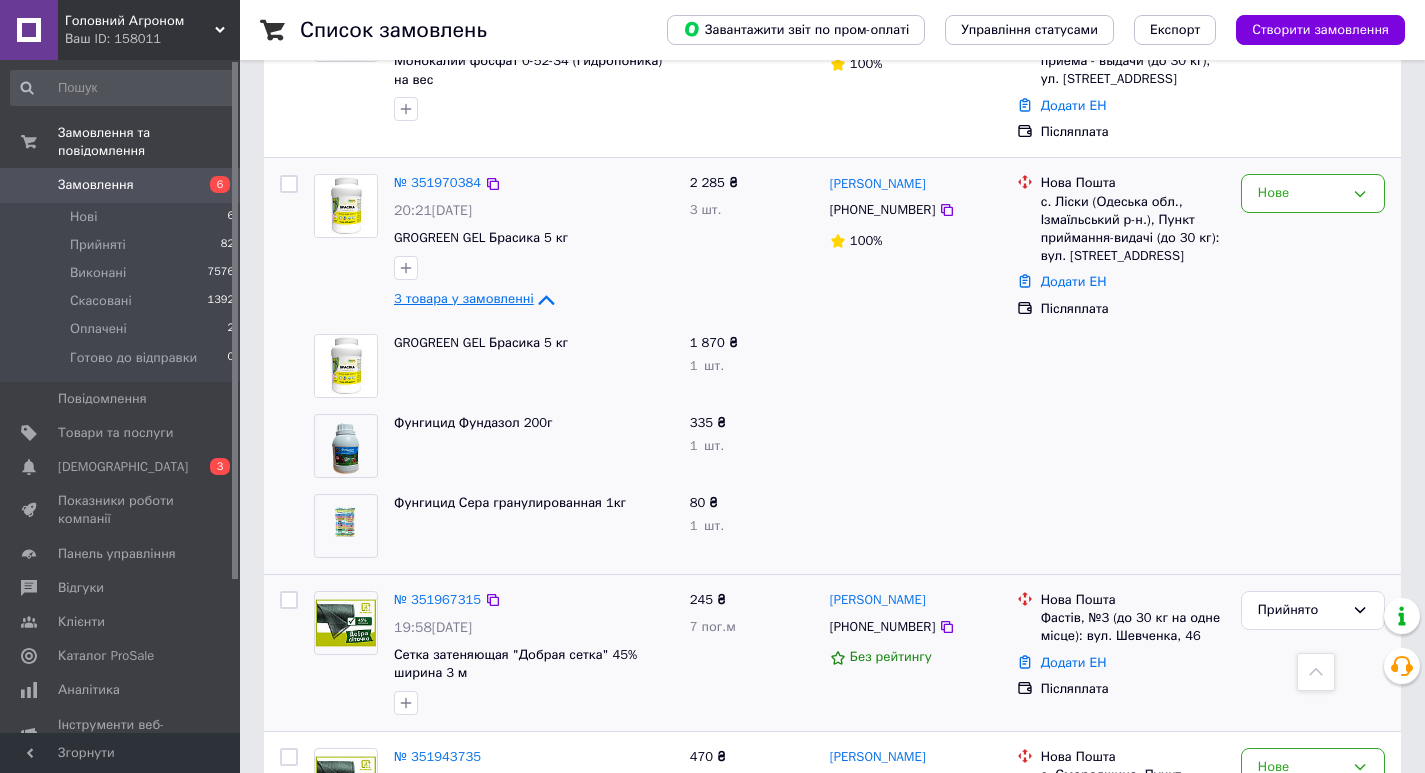 scroll, scrollTop: 600, scrollLeft: 0, axis: vertical 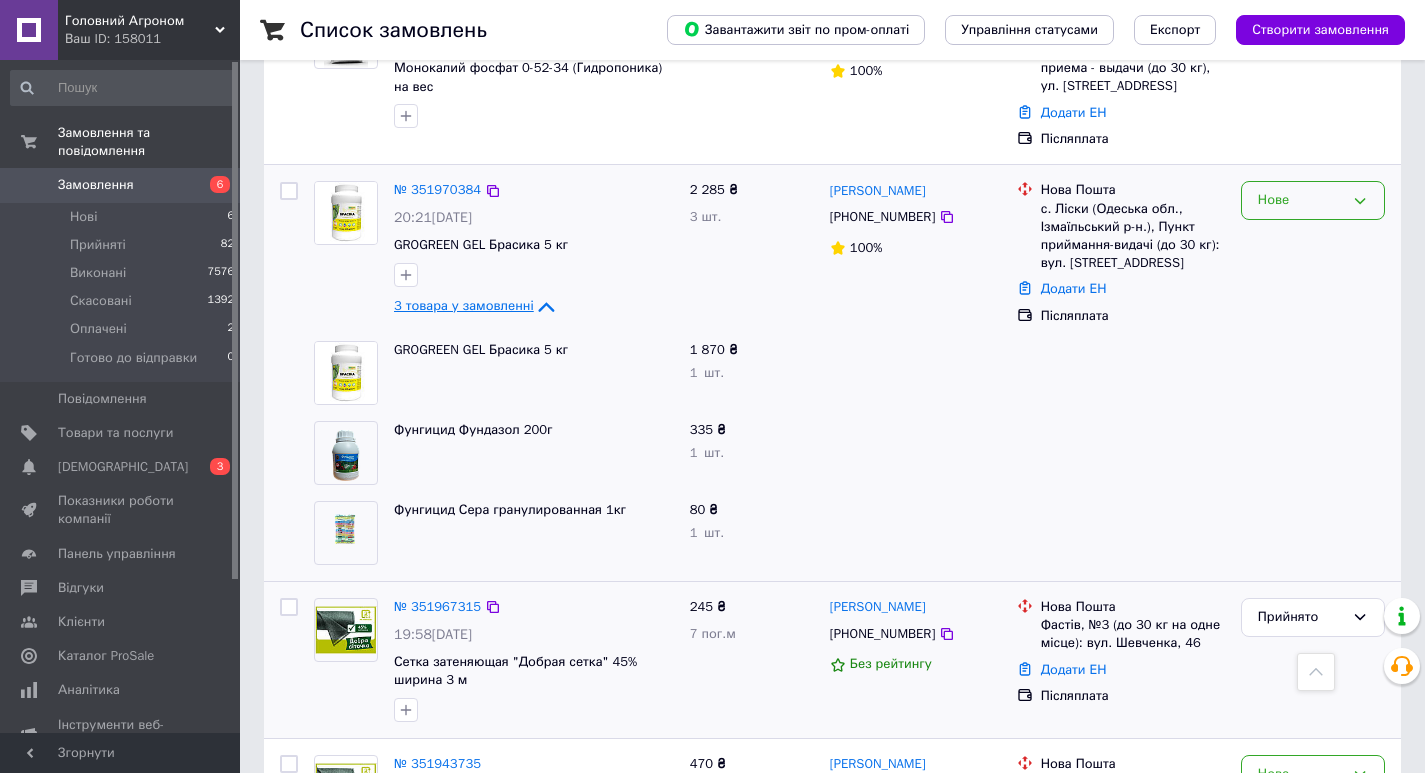 click 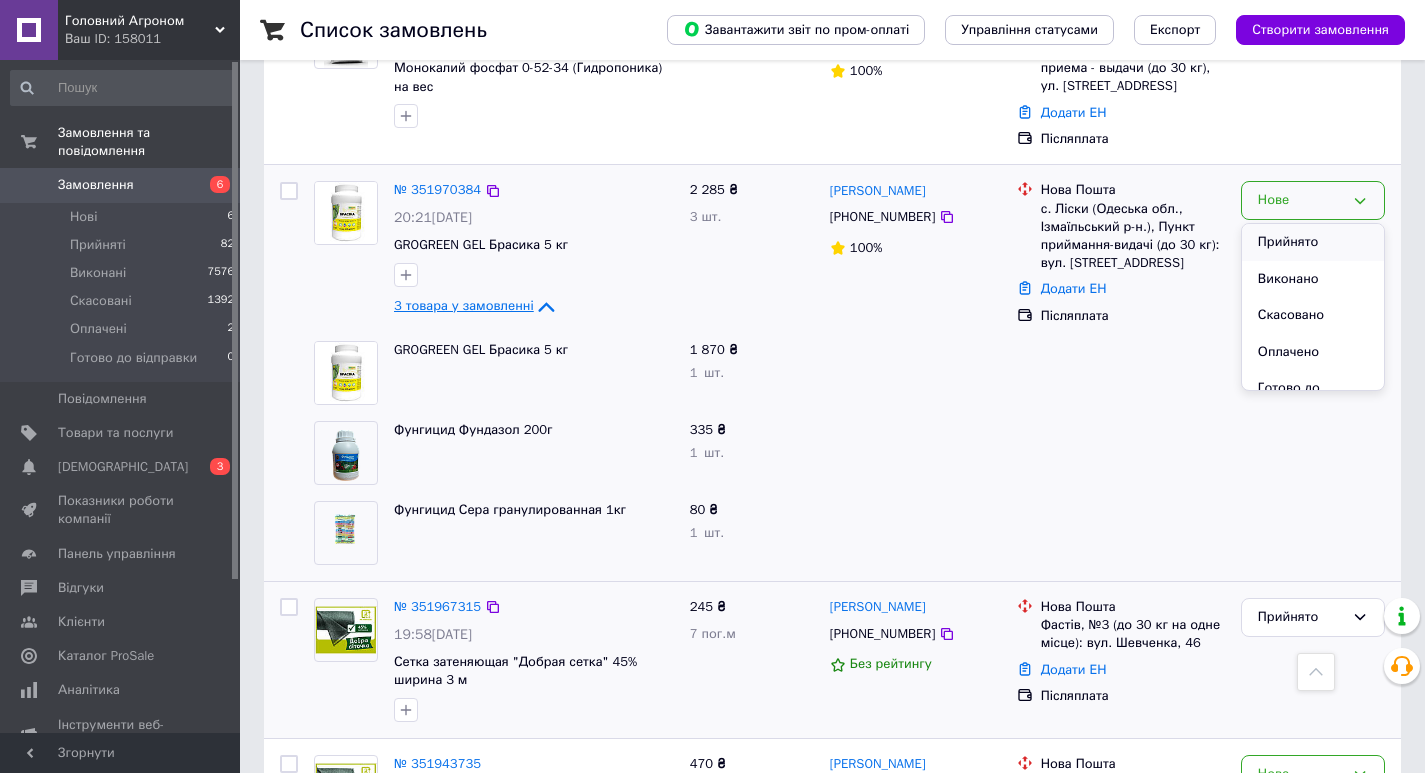 click on "Прийнято" at bounding box center (1313, 242) 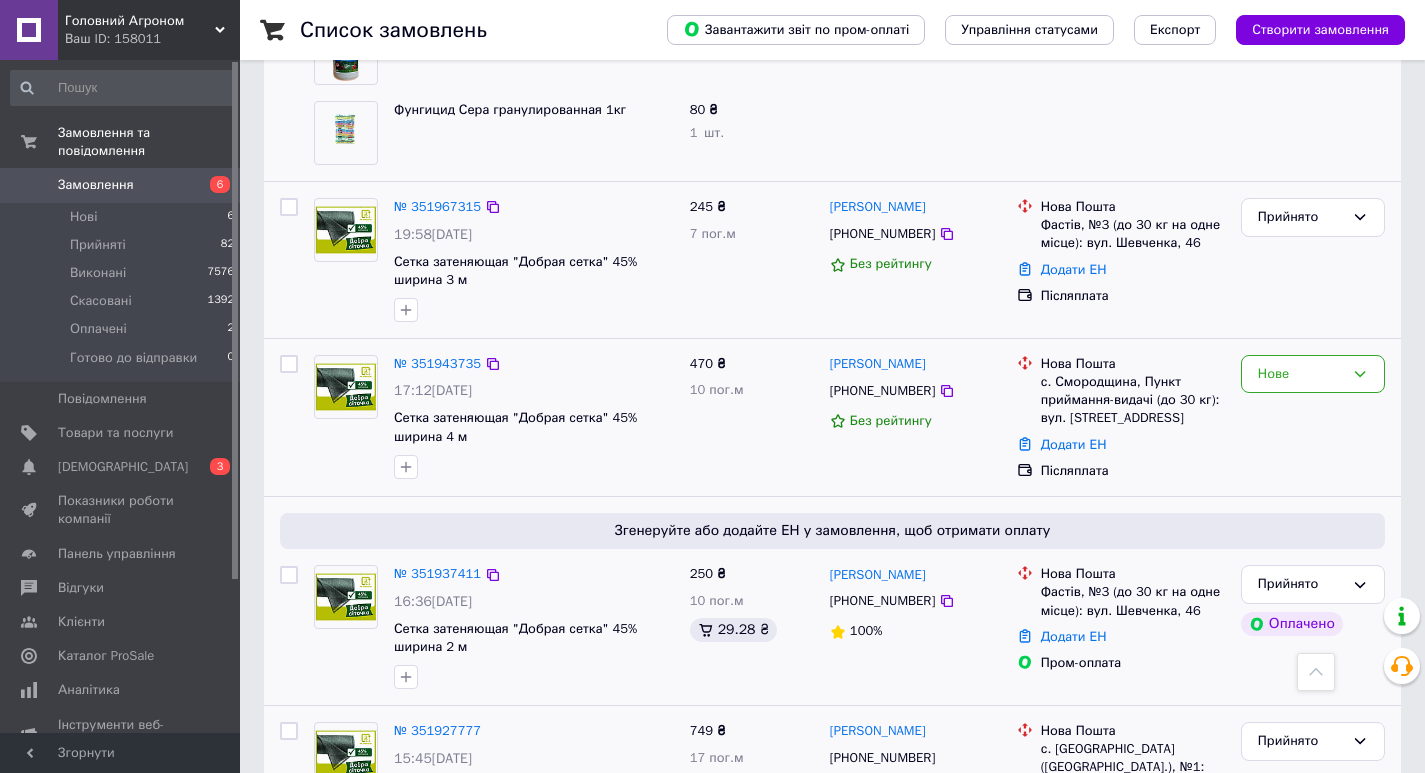 scroll, scrollTop: 1100, scrollLeft: 0, axis: vertical 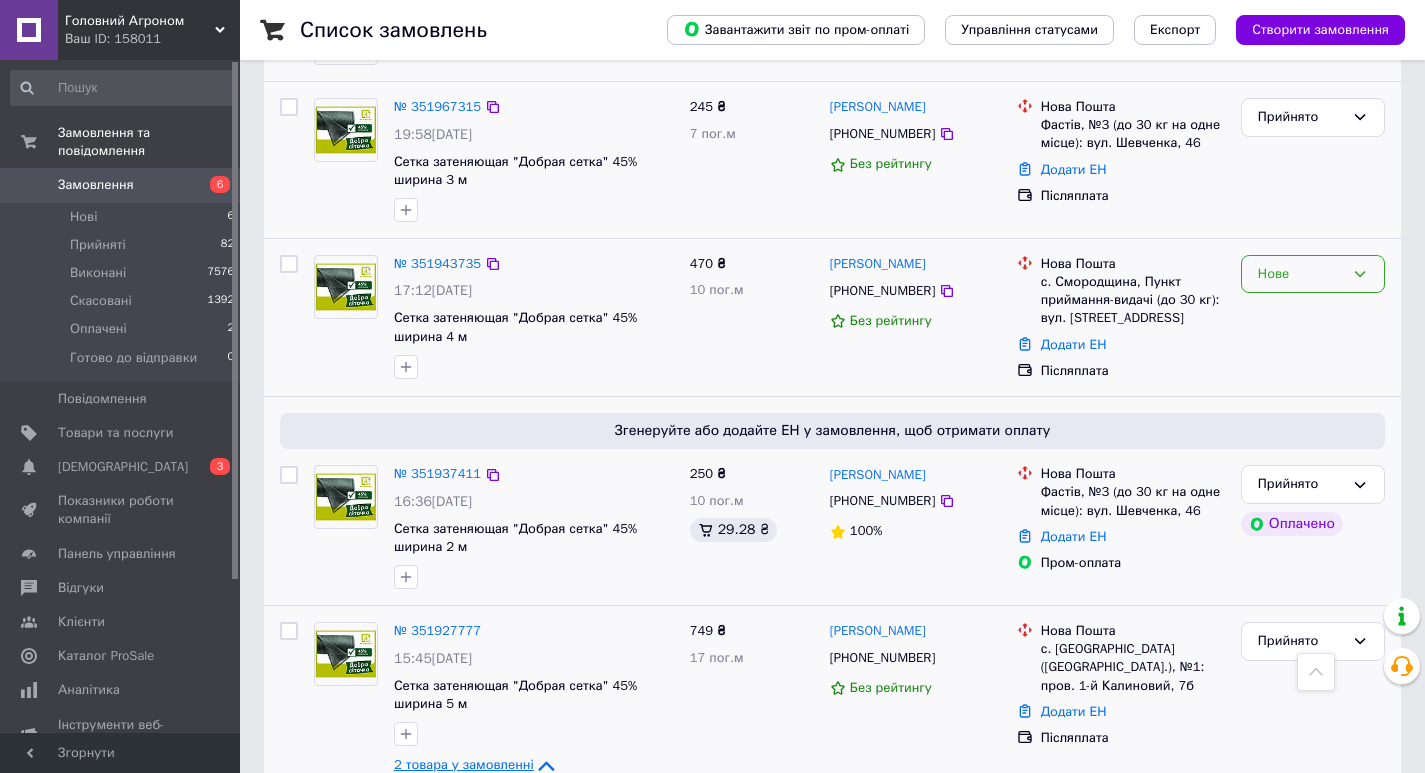 click 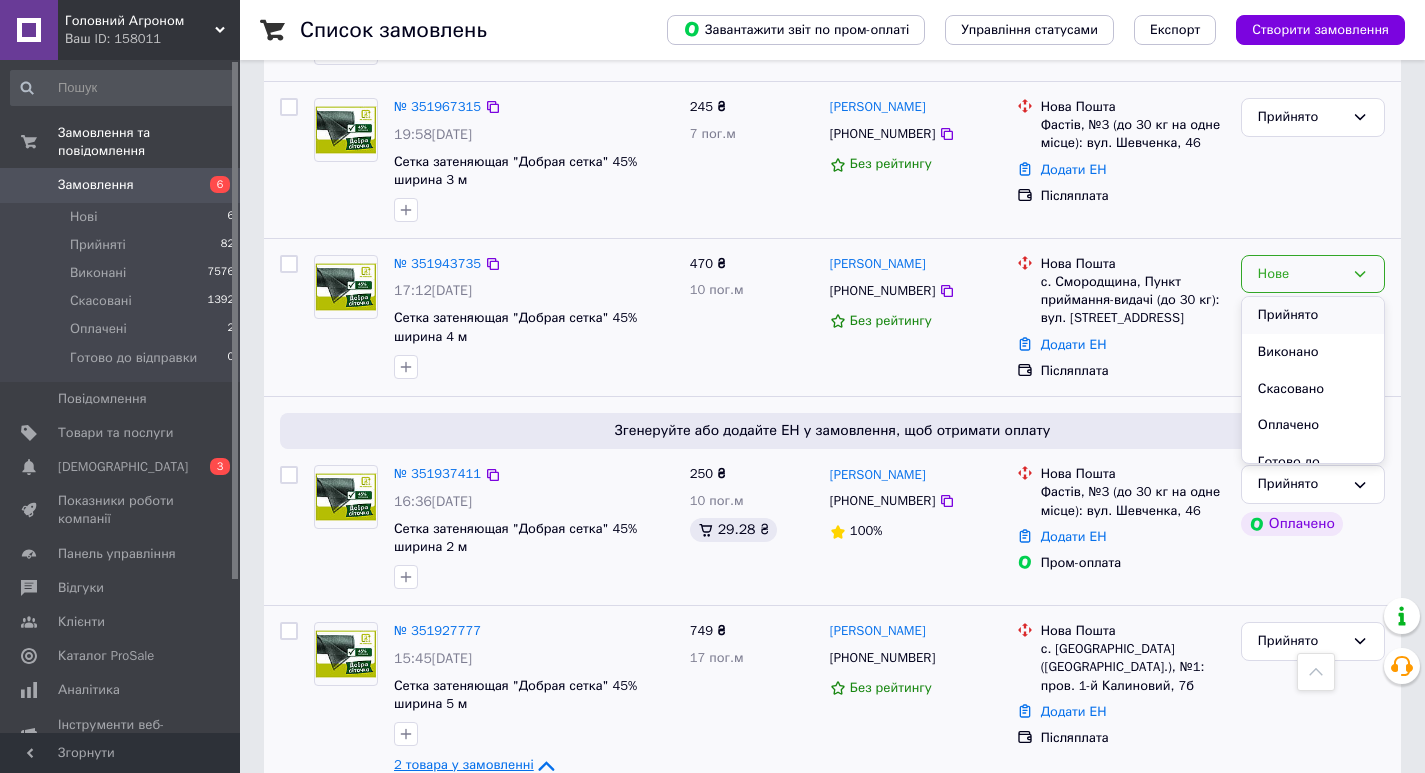 click on "Прийнято" at bounding box center (1313, 315) 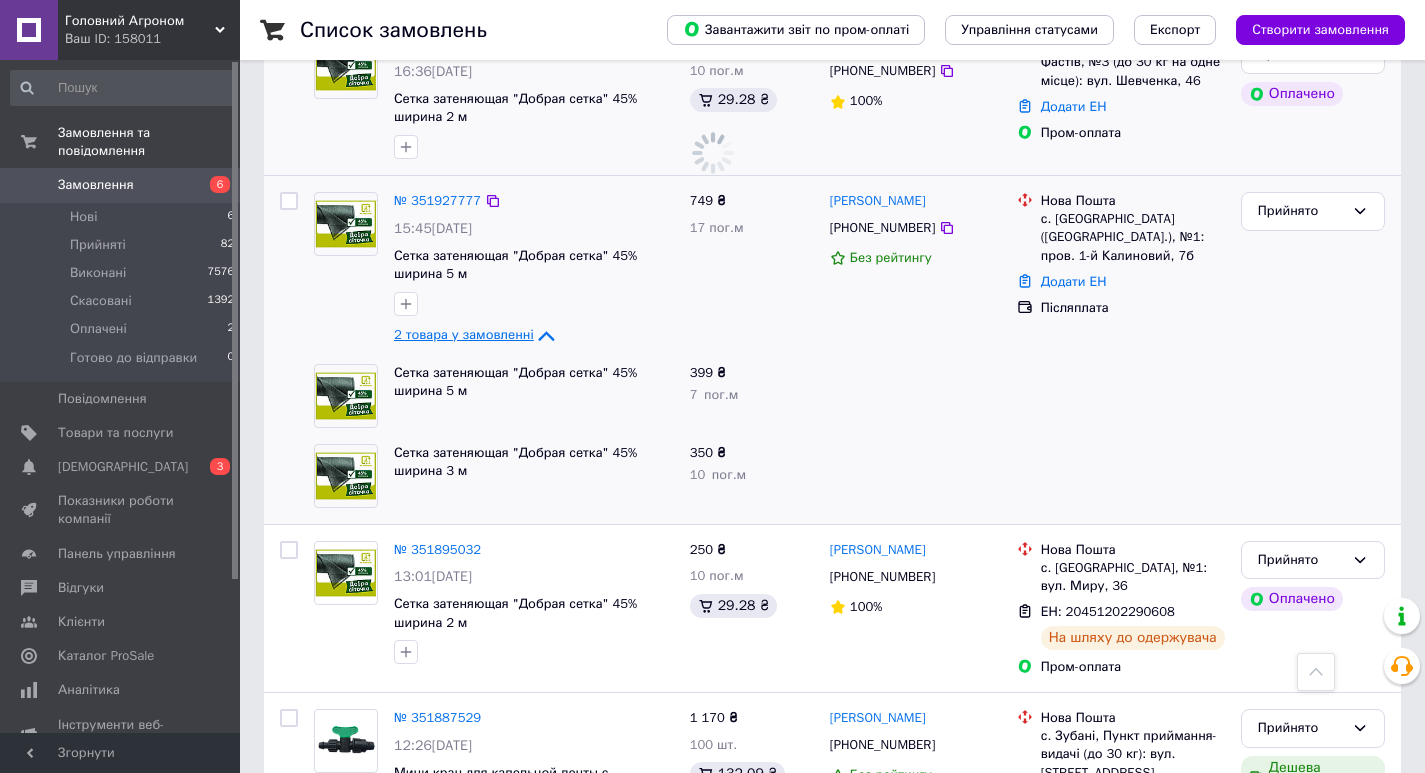 scroll, scrollTop: 1500, scrollLeft: 0, axis: vertical 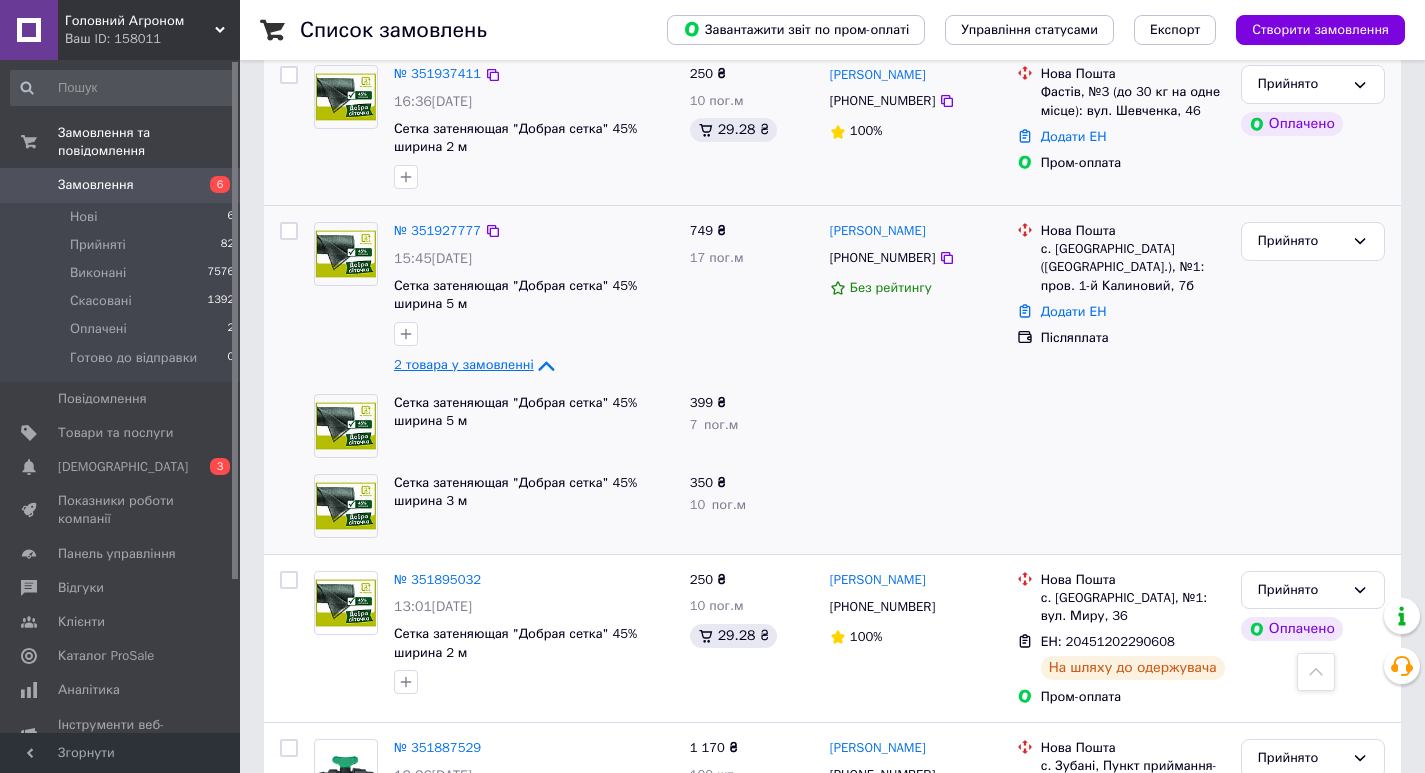drag, startPoint x: 960, startPoint y: 198, endPoint x: 826, endPoint y: 195, distance: 134.03358 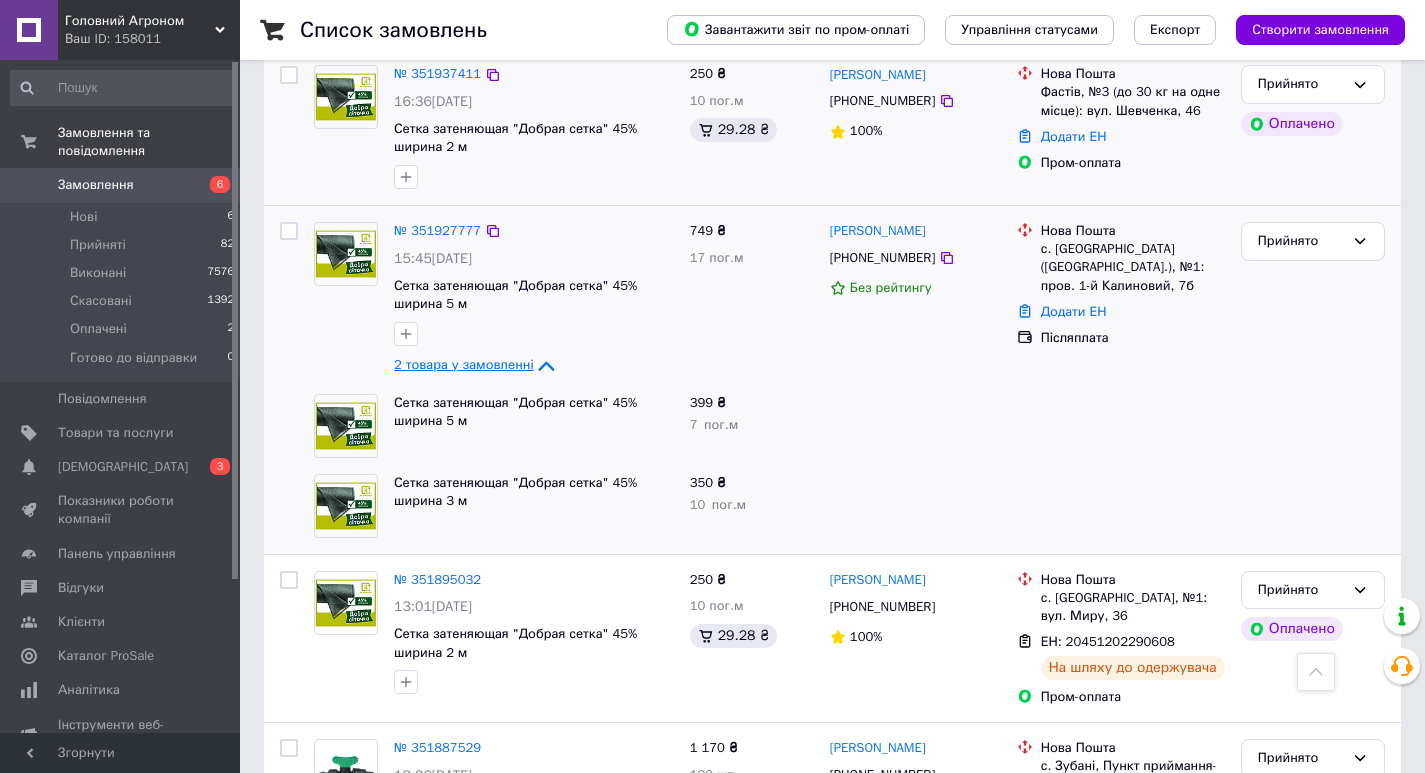 copy on "[PERSON_NAME]" 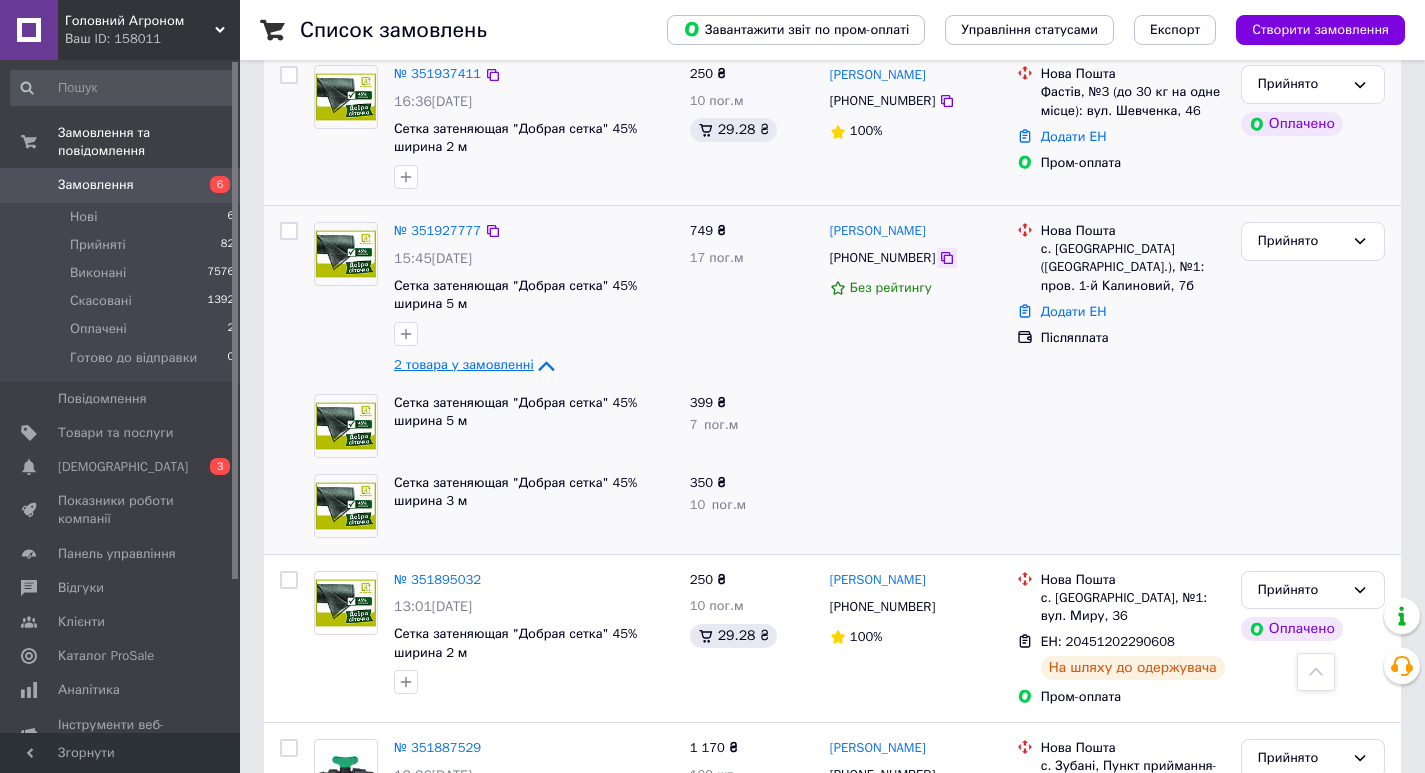 click 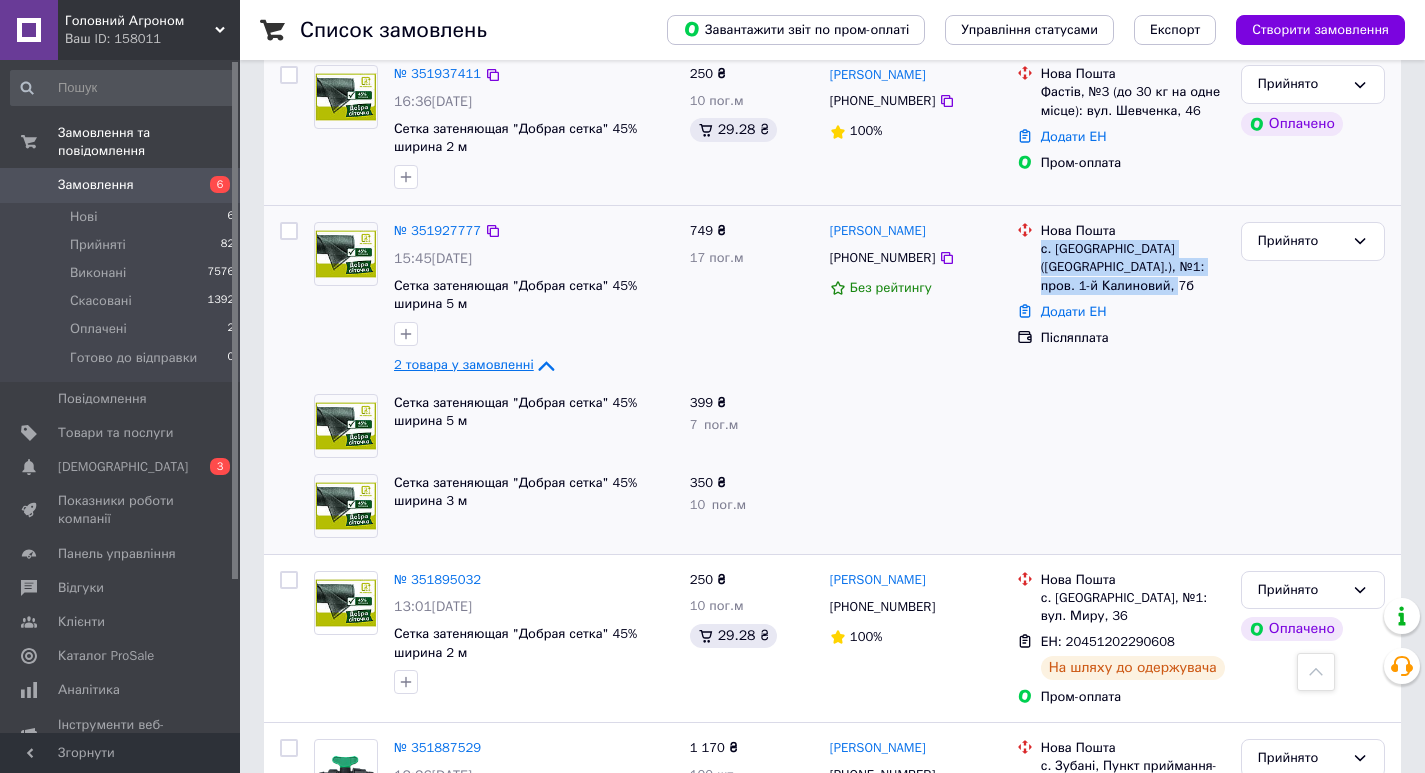 drag, startPoint x: 1197, startPoint y: 249, endPoint x: 1037, endPoint y: 222, distance: 162.26213 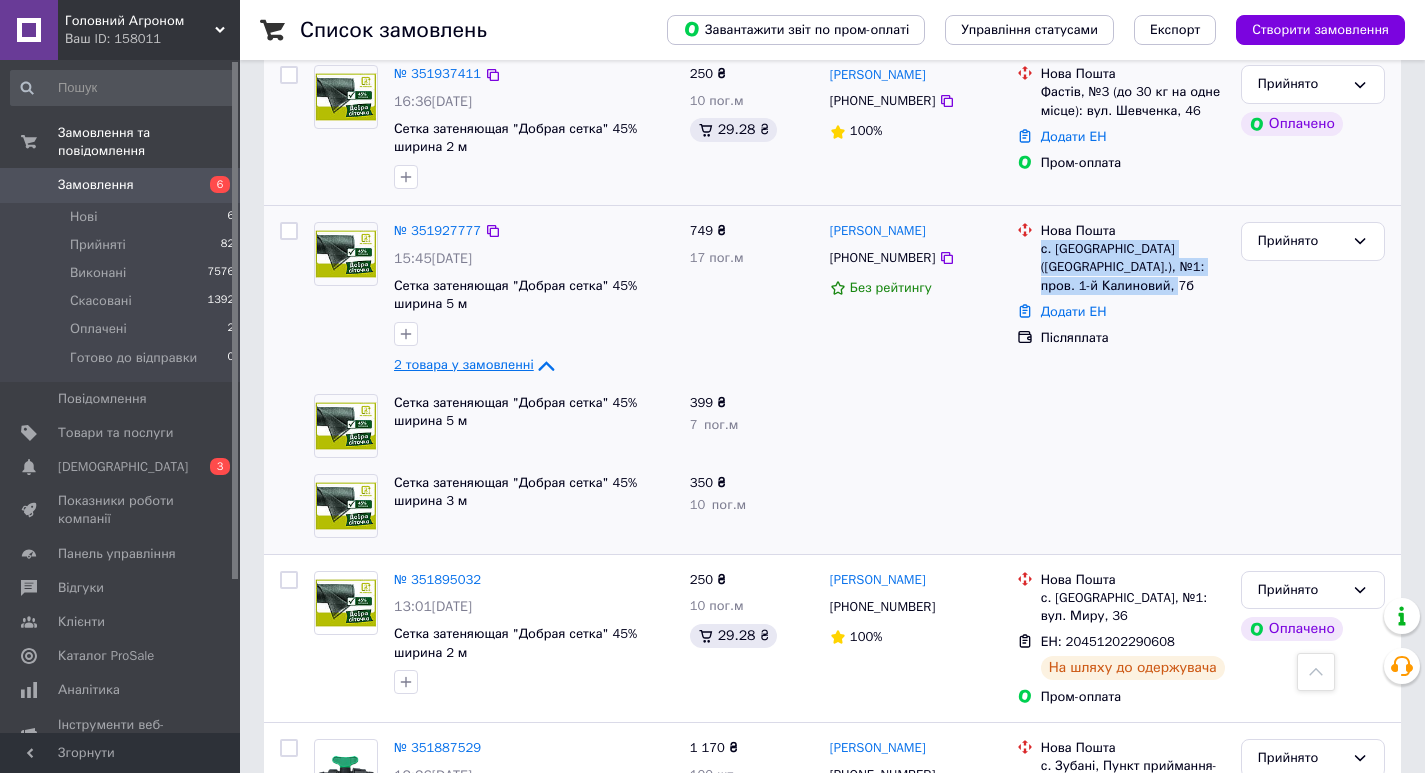 copy on "с. [GEOGRAPHIC_DATA] ([GEOGRAPHIC_DATA].), №1: пров. 1-й Калиновий, 7б" 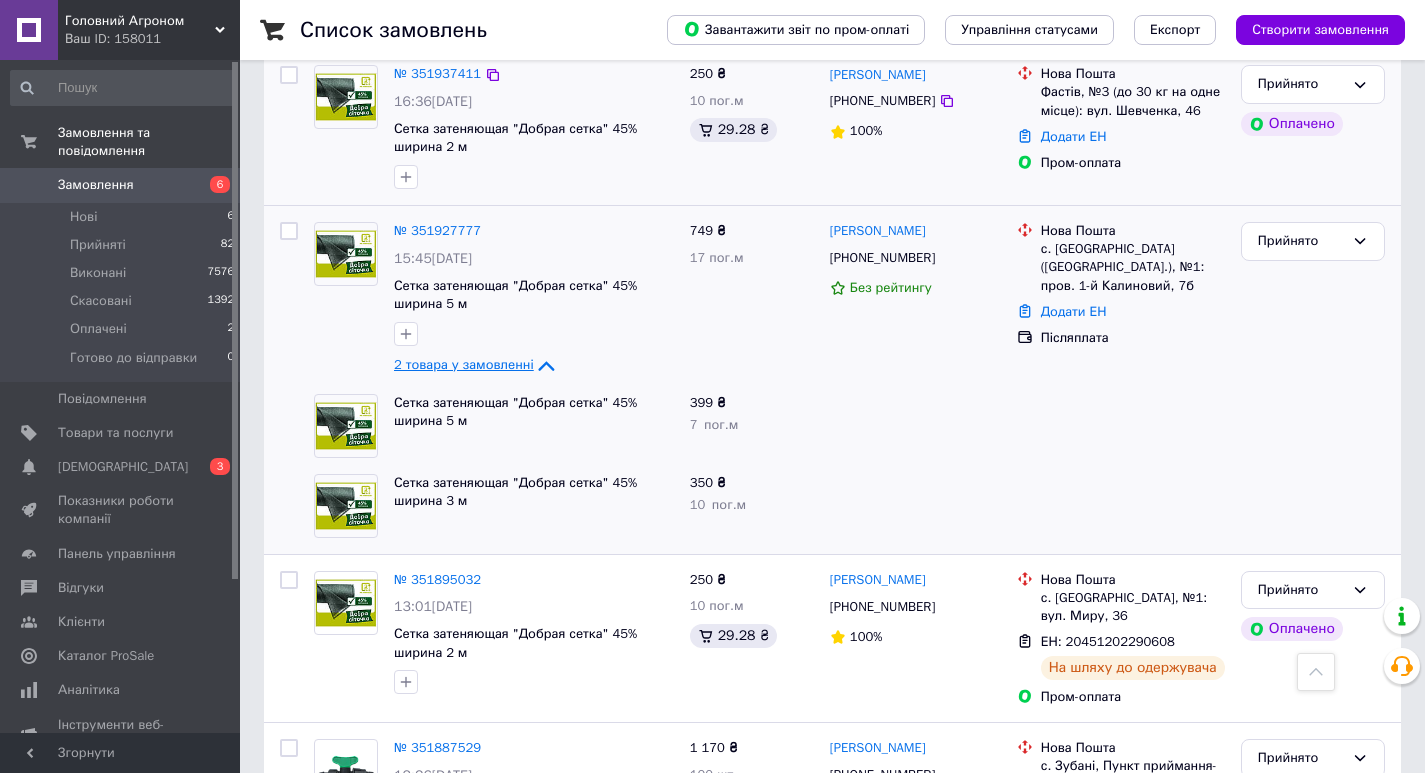 click at bounding box center [1121, 426] 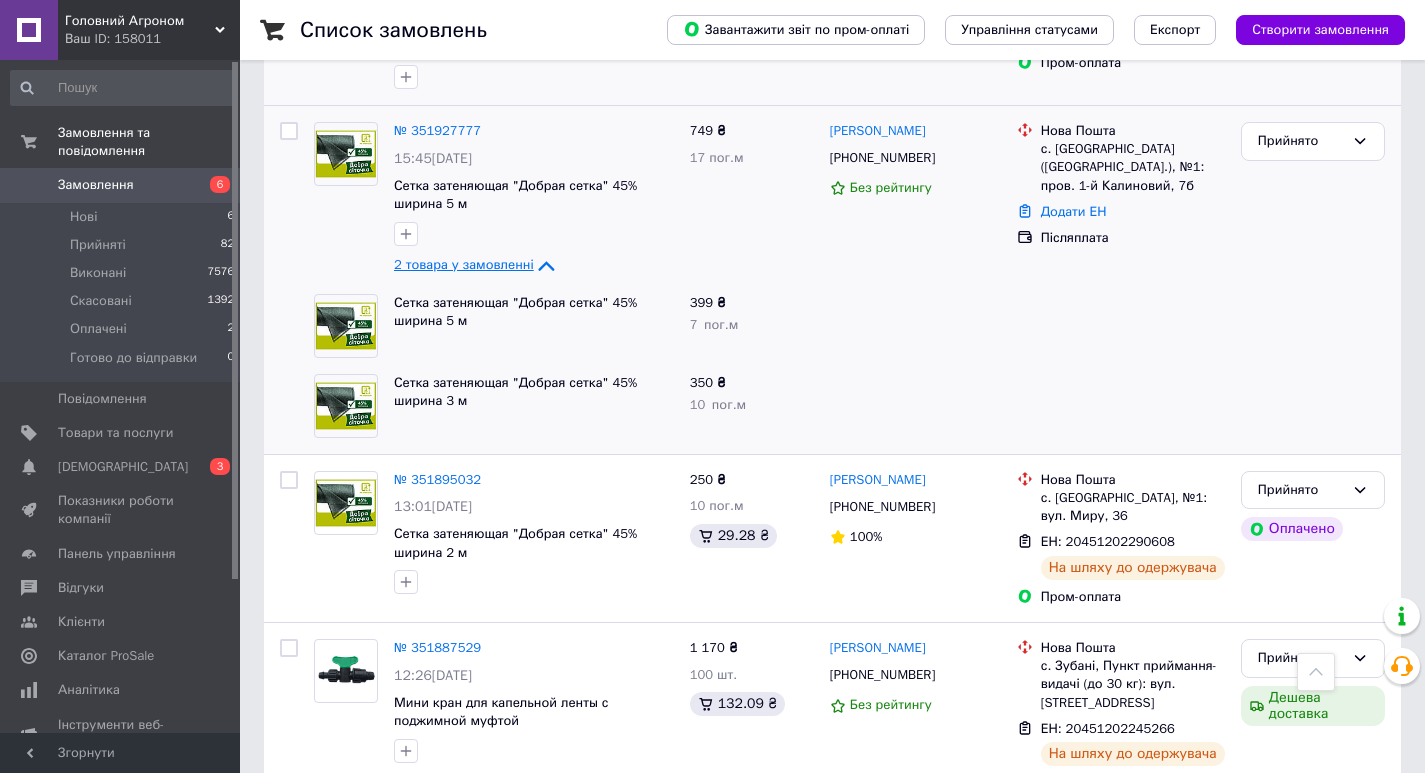 scroll, scrollTop: 1500, scrollLeft: 0, axis: vertical 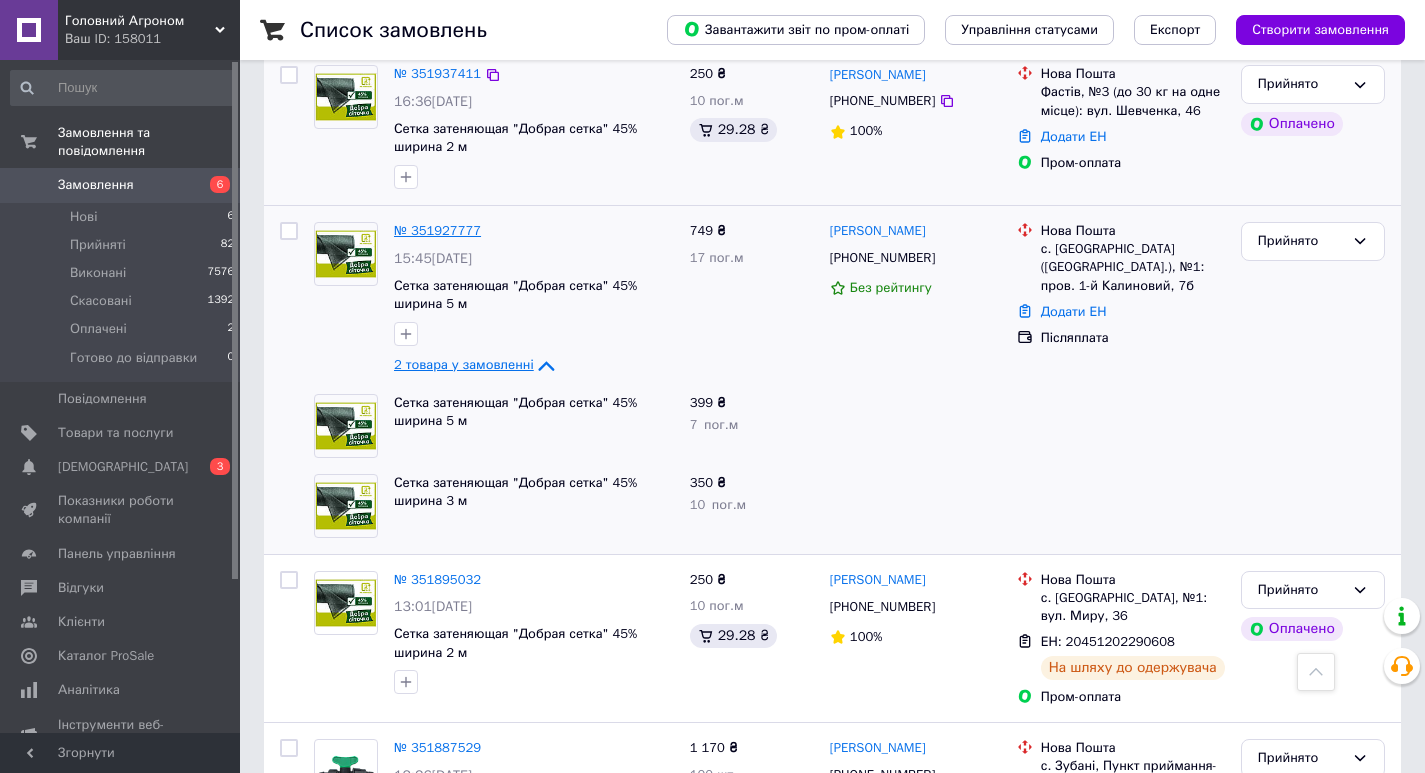 click on "№ 351927777" at bounding box center (437, 230) 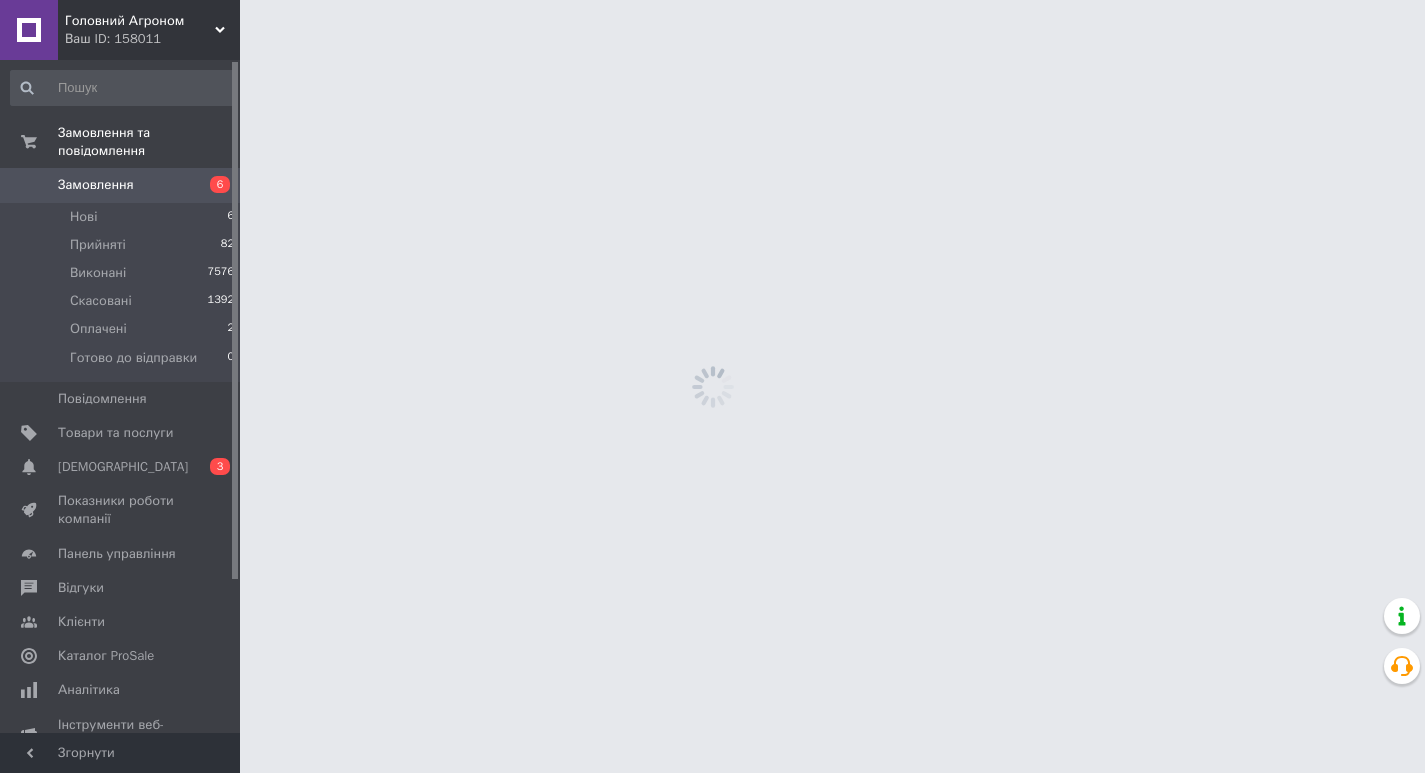 scroll, scrollTop: 0, scrollLeft: 0, axis: both 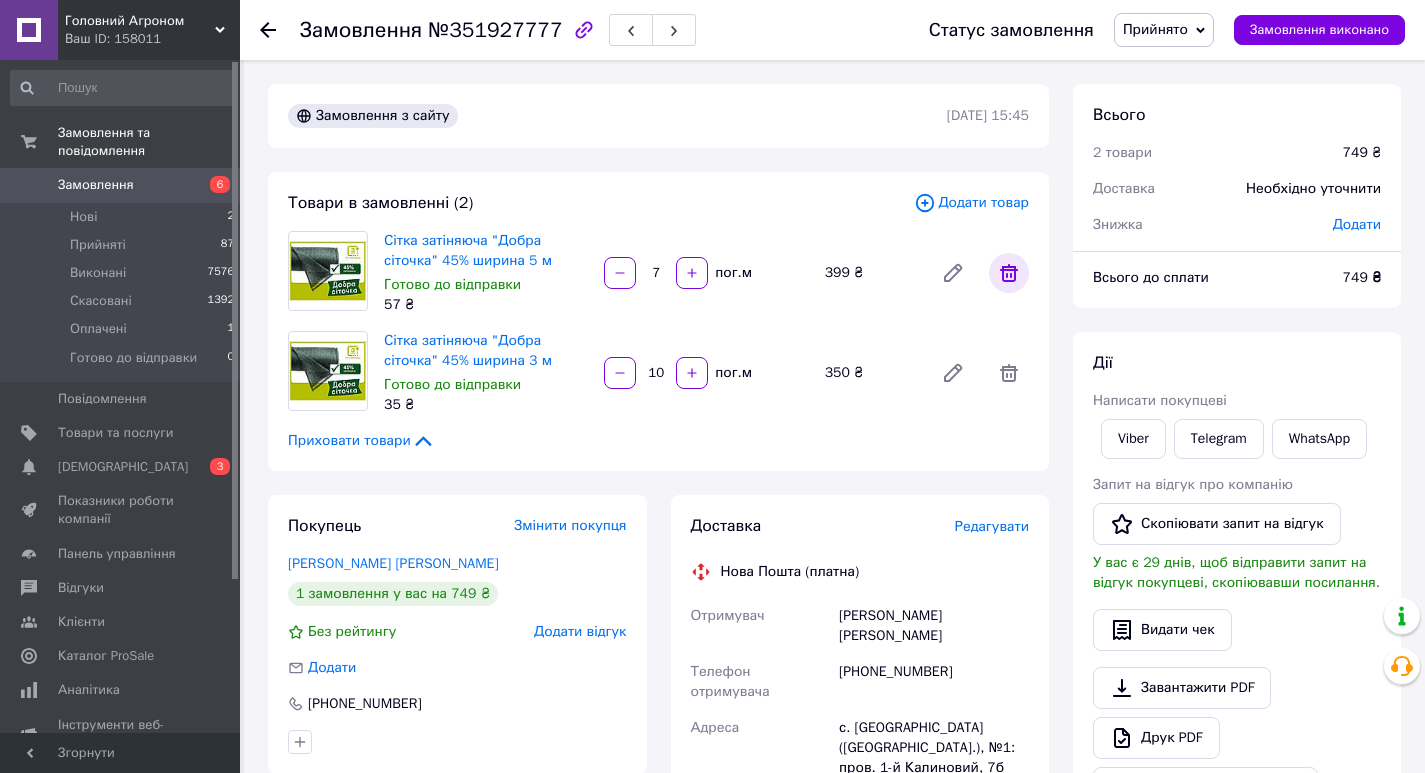 click 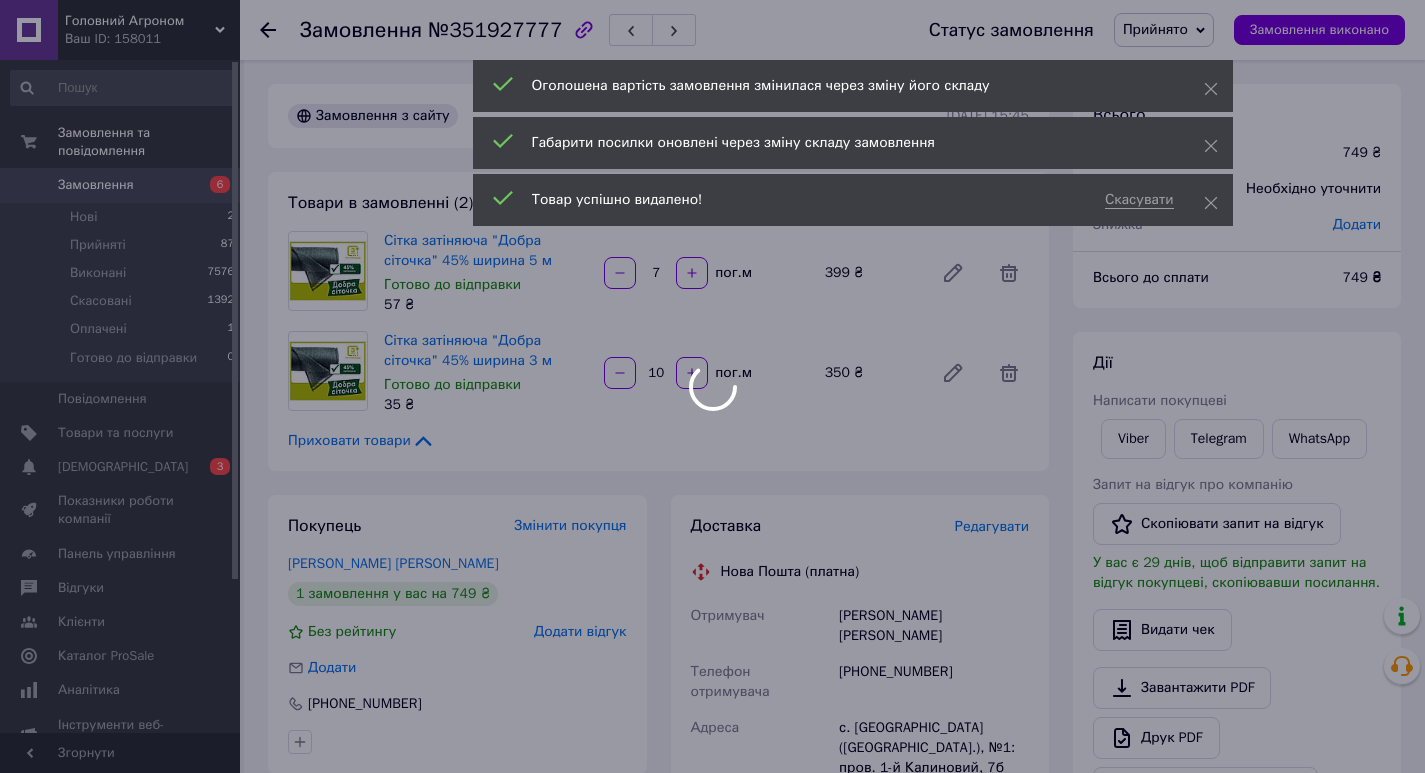 type on "10" 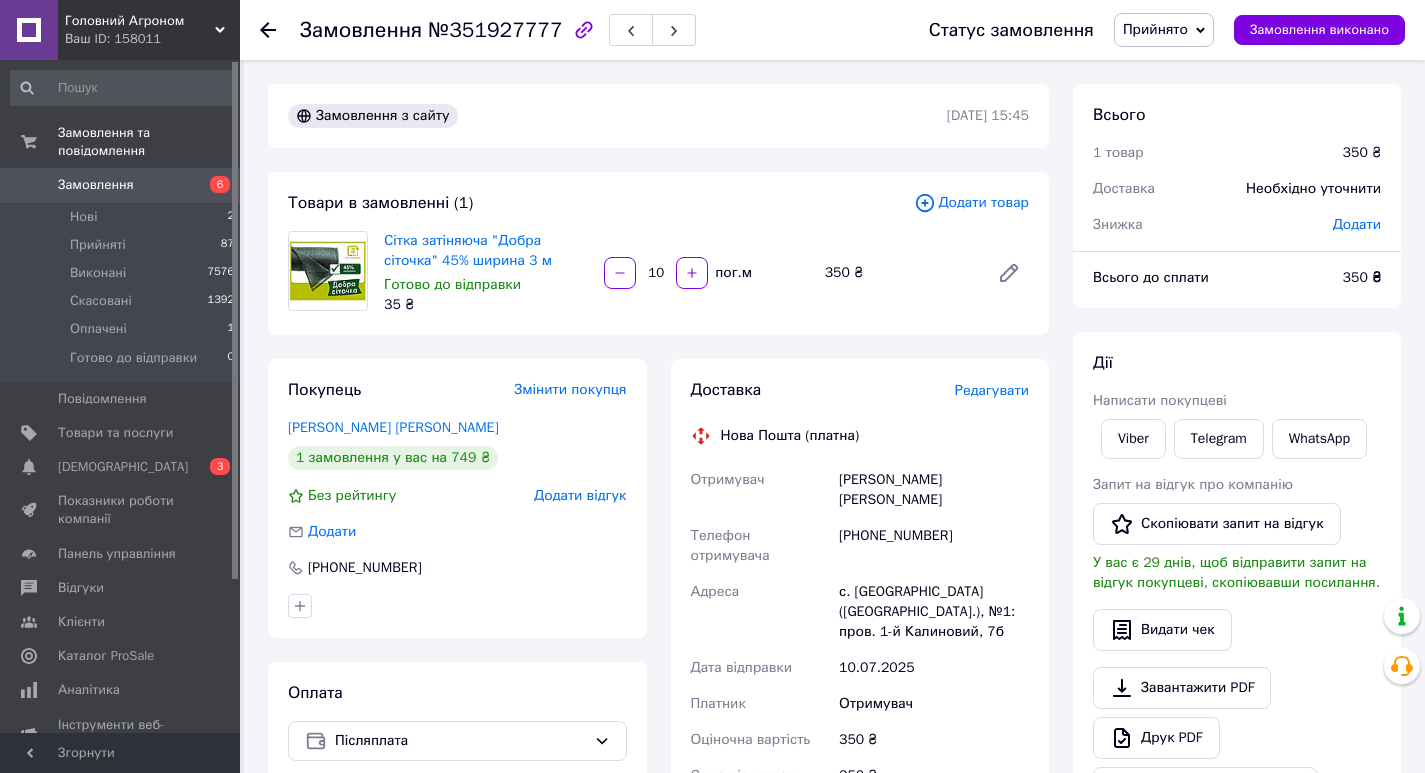 click 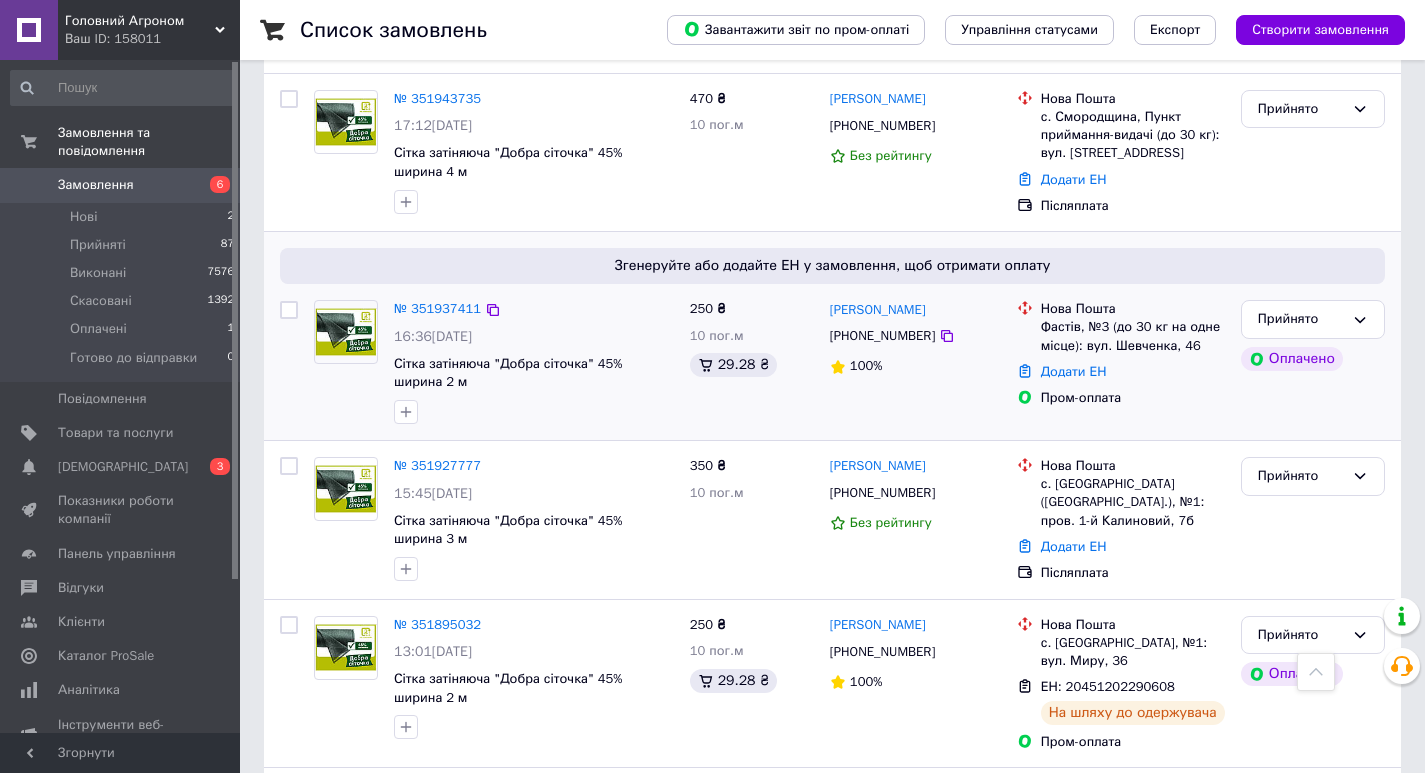 scroll, scrollTop: 900, scrollLeft: 0, axis: vertical 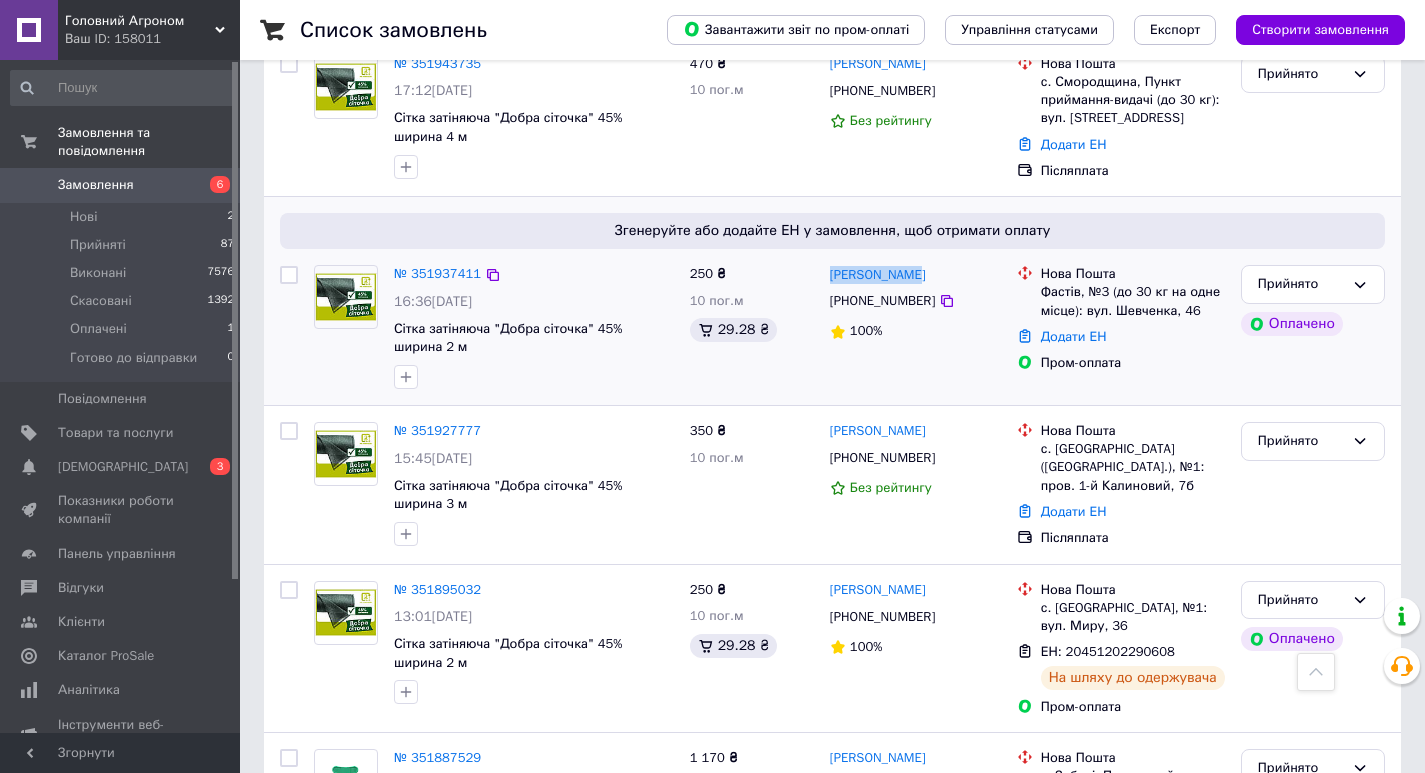 drag, startPoint x: 922, startPoint y: 237, endPoint x: 821, endPoint y: 238, distance: 101.00495 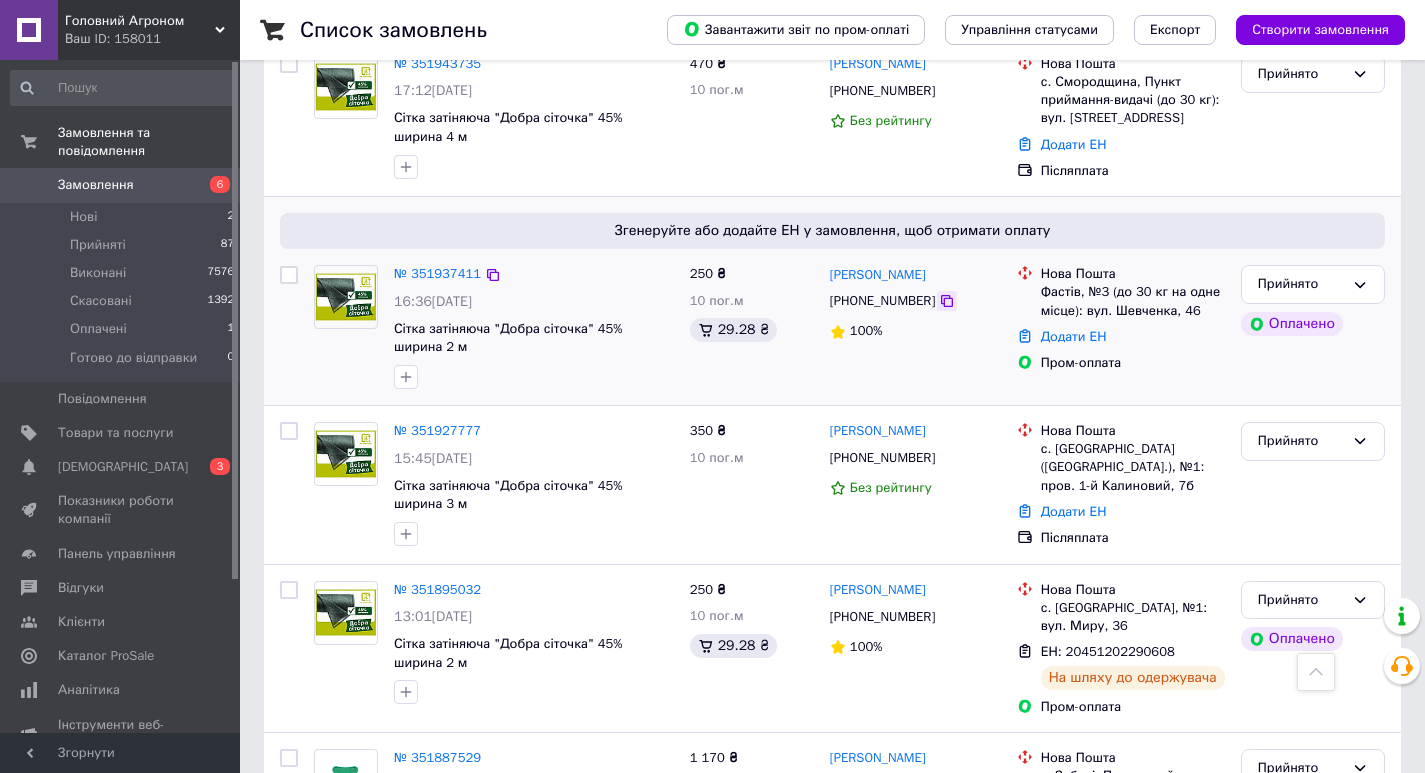 click 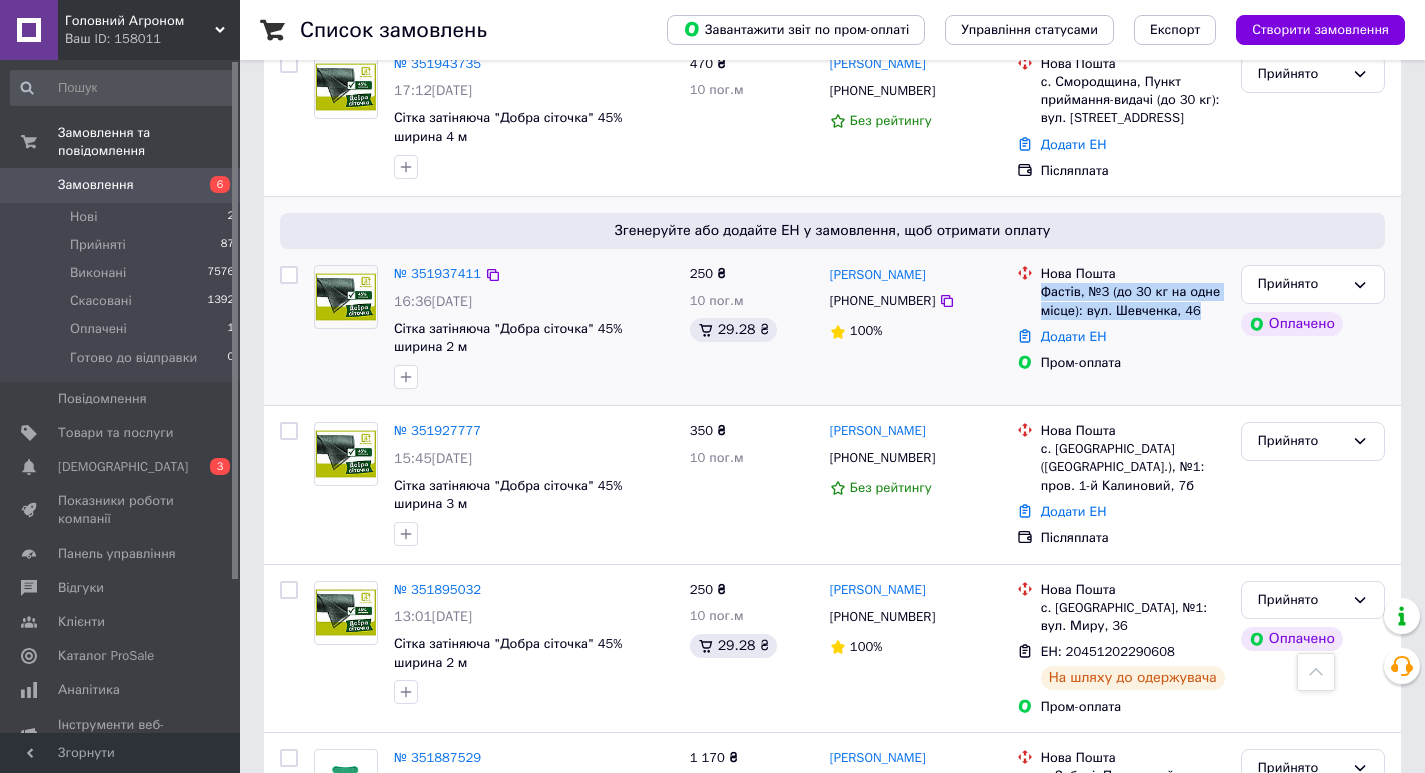 drag, startPoint x: 1197, startPoint y: 276, endPoint x: 1040, endPoint y: 259, distance: 157.9177 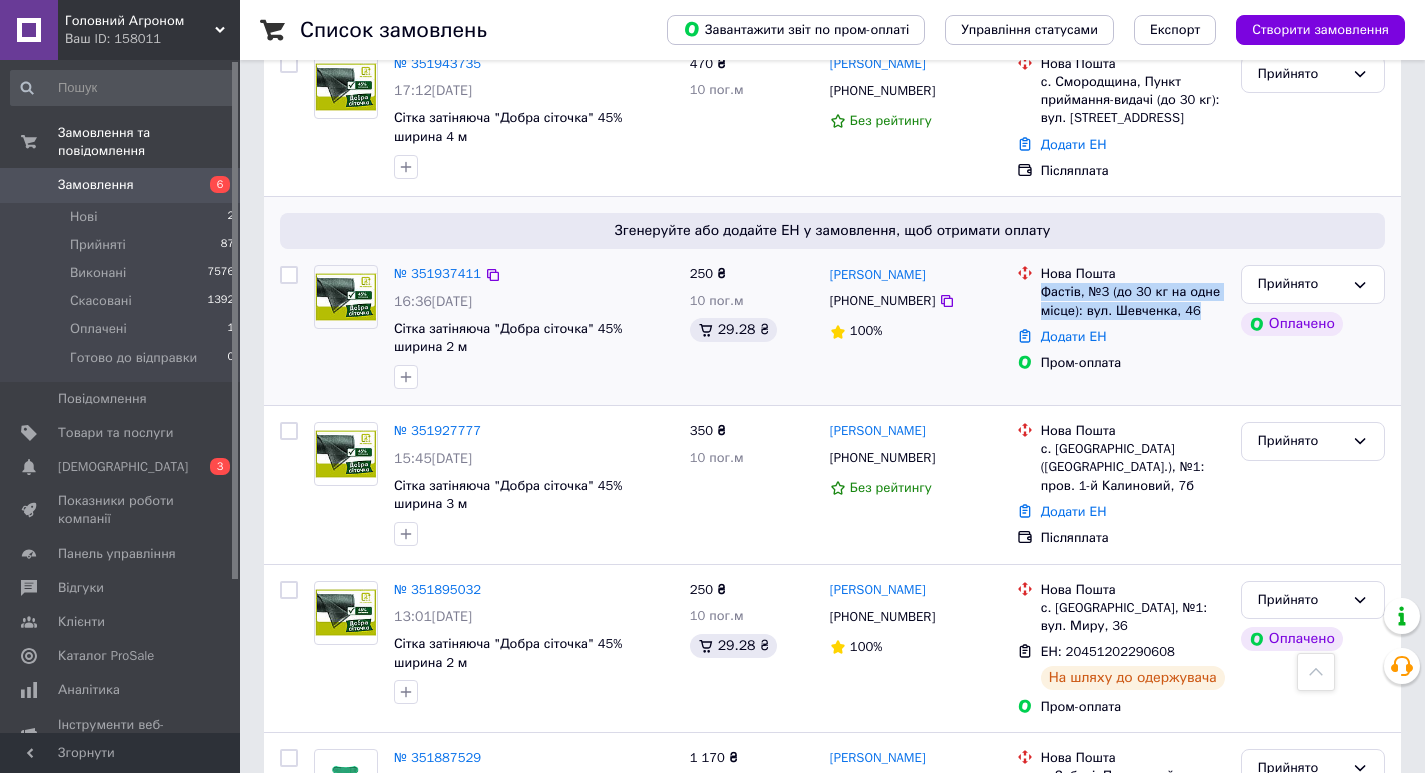 copy on "Фастів, №3 (до 30 кг на одне місце): вул. Шевченка, 46" 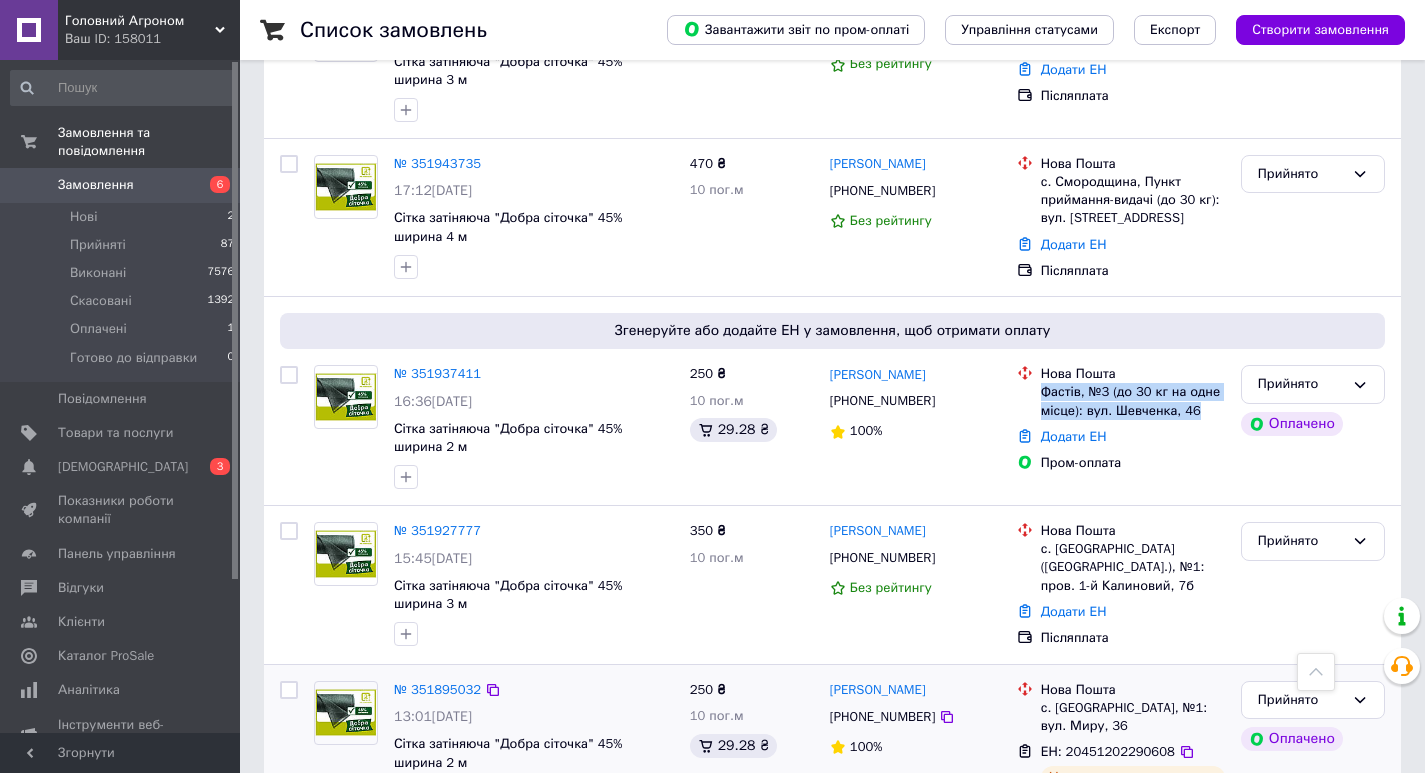 scroll, scrollTop: 700, scrollLeft: 0, axis: vertical 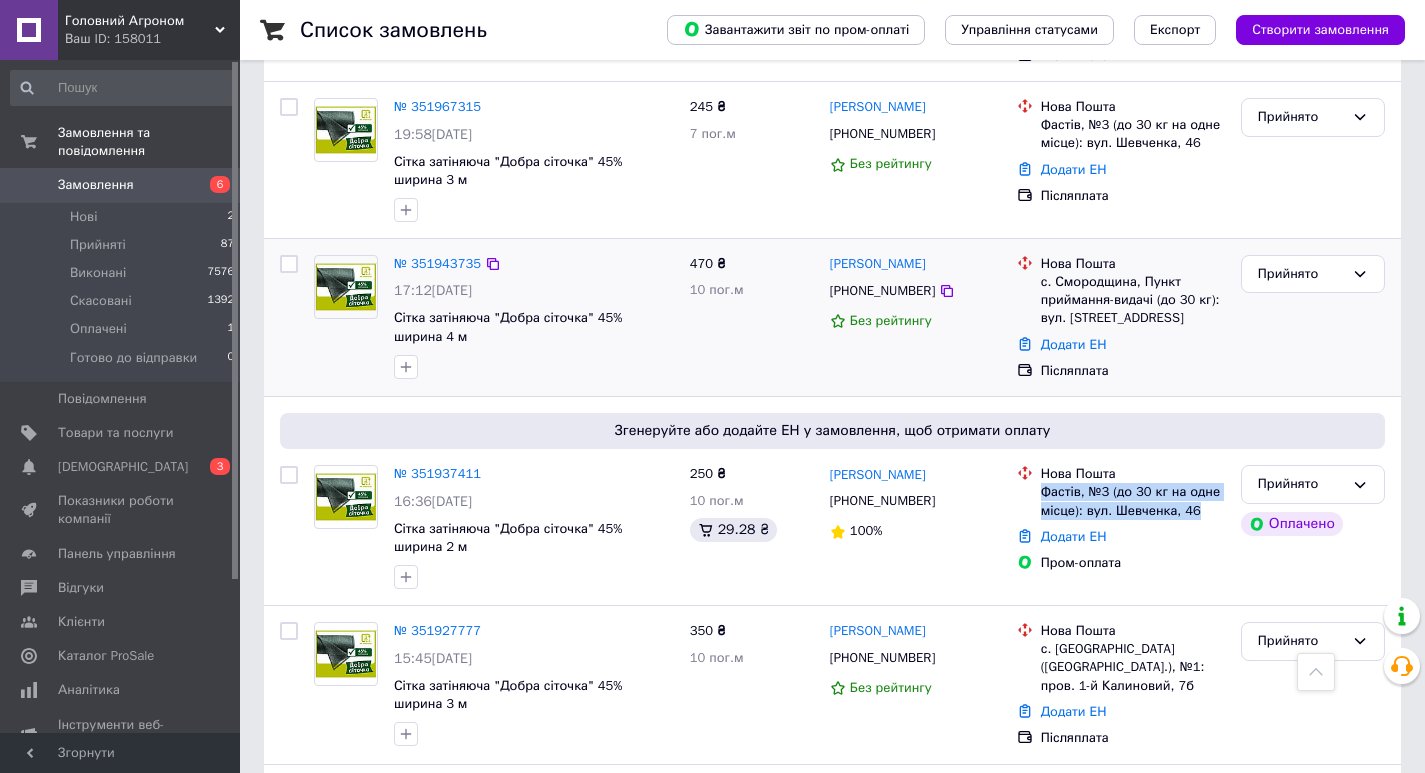 drag, startPoint x: 973, startPoint y: 226, endPoint x: 824, endPoint y: 224, distance: 149.01343 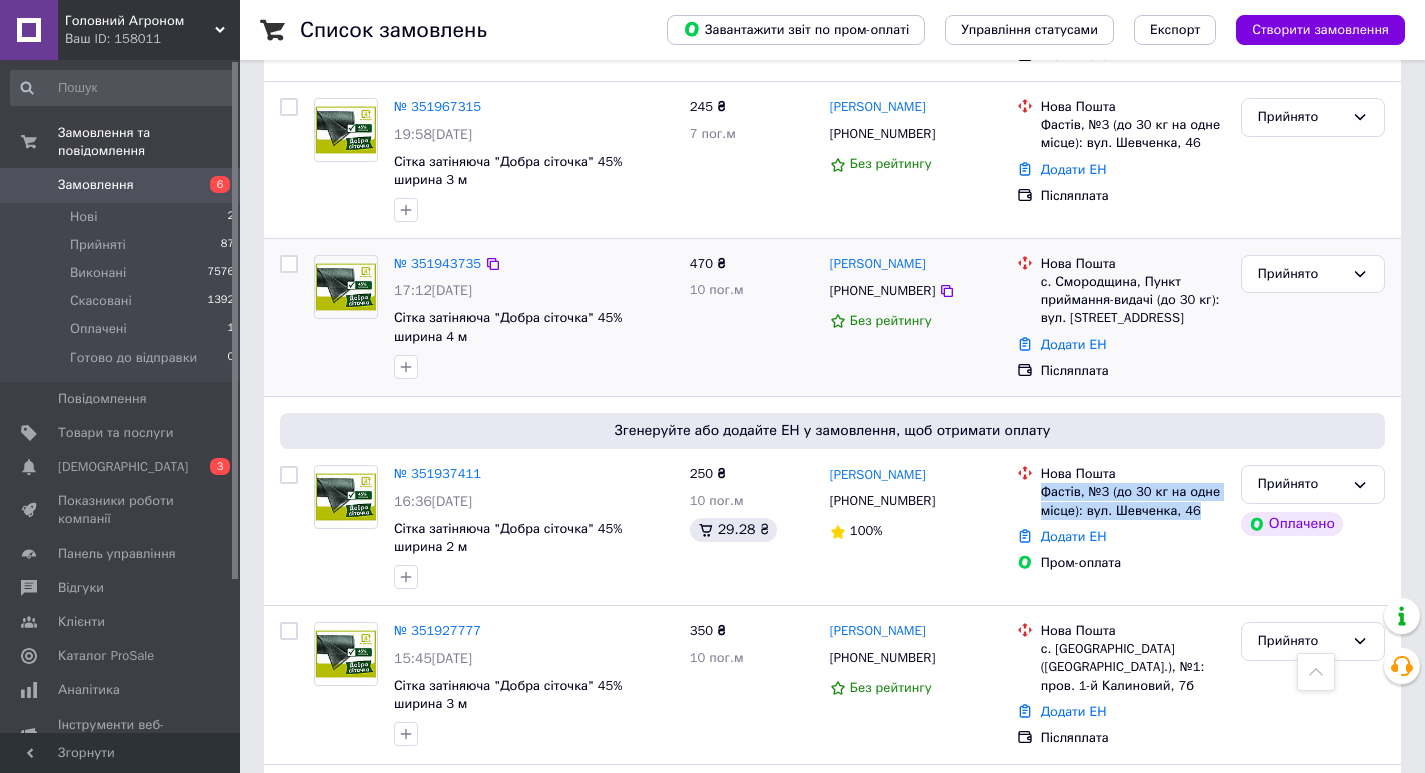 copy on "[PERSON_NAME]" 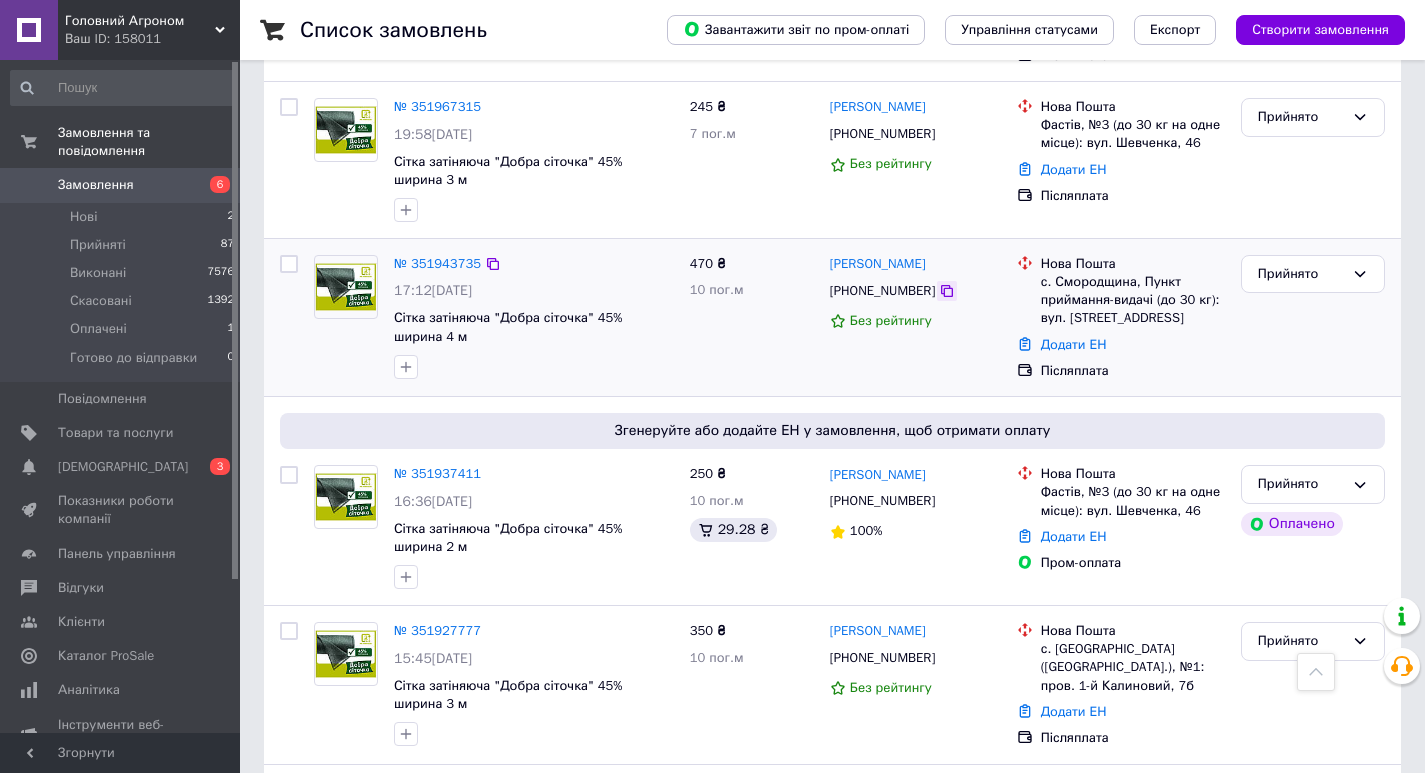 click 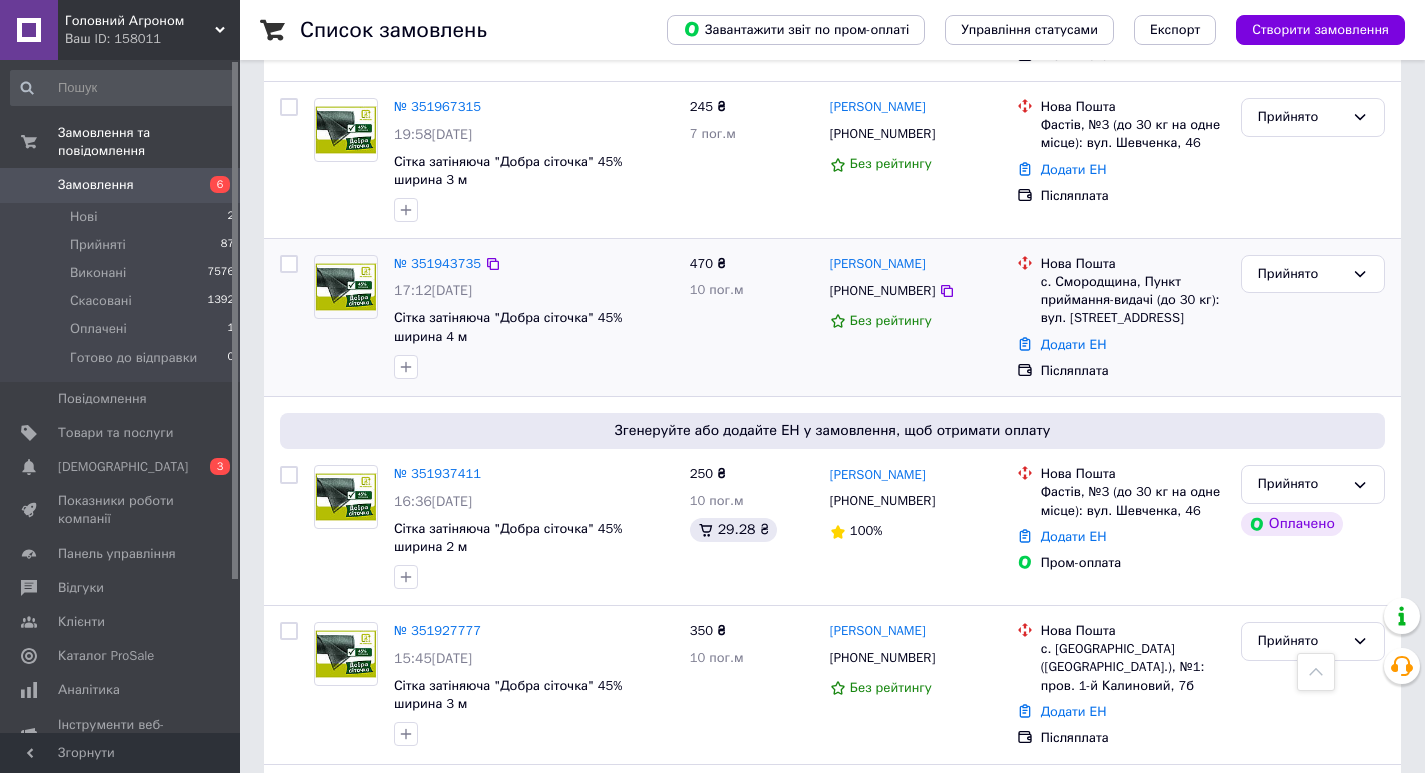 drag, startPoint x: 1186, startPoint y: 282, endPoint x: 1039, endPoint y: 254, distance: 149.64291 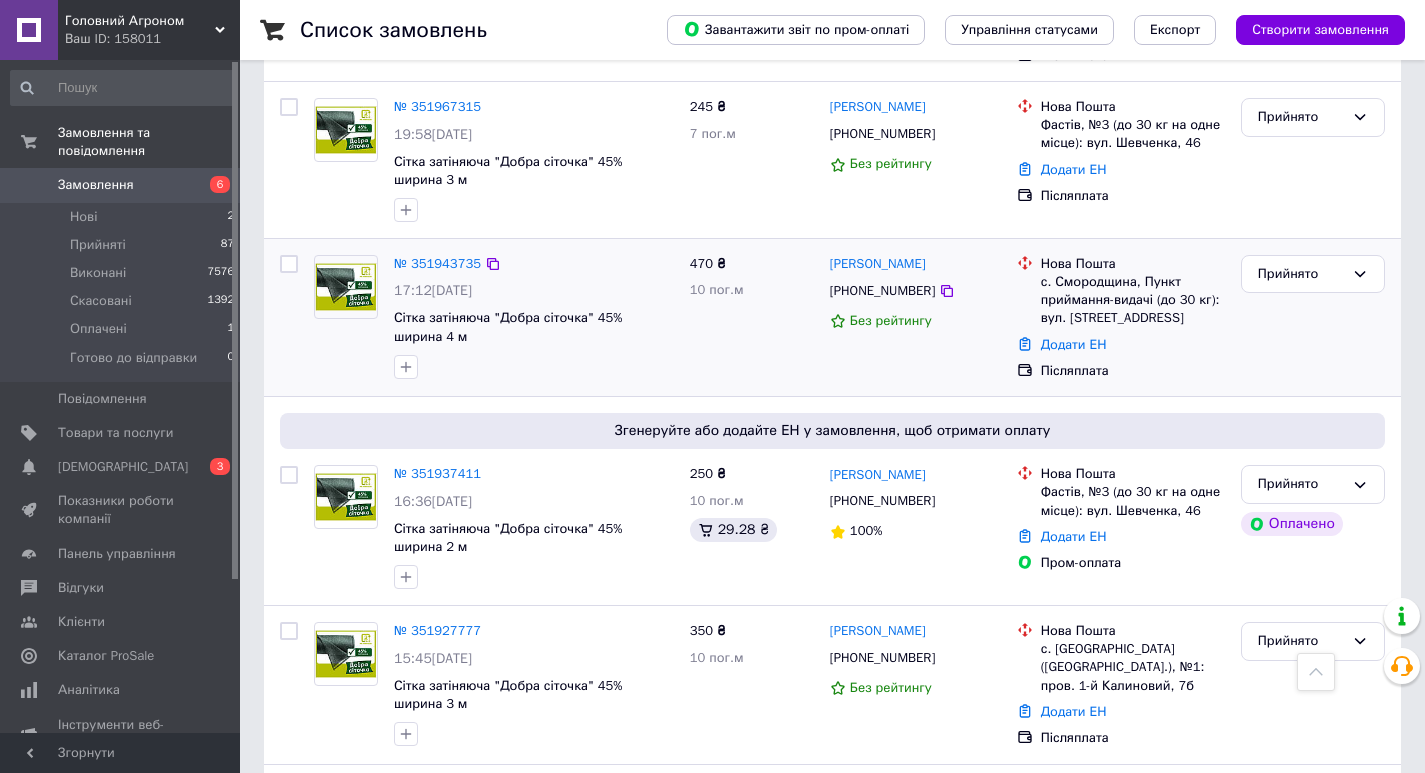 copy on "с. Смородщина, Пункт приймання-видачі (до 30 кг): вул. [STREET_ADDRESS]" 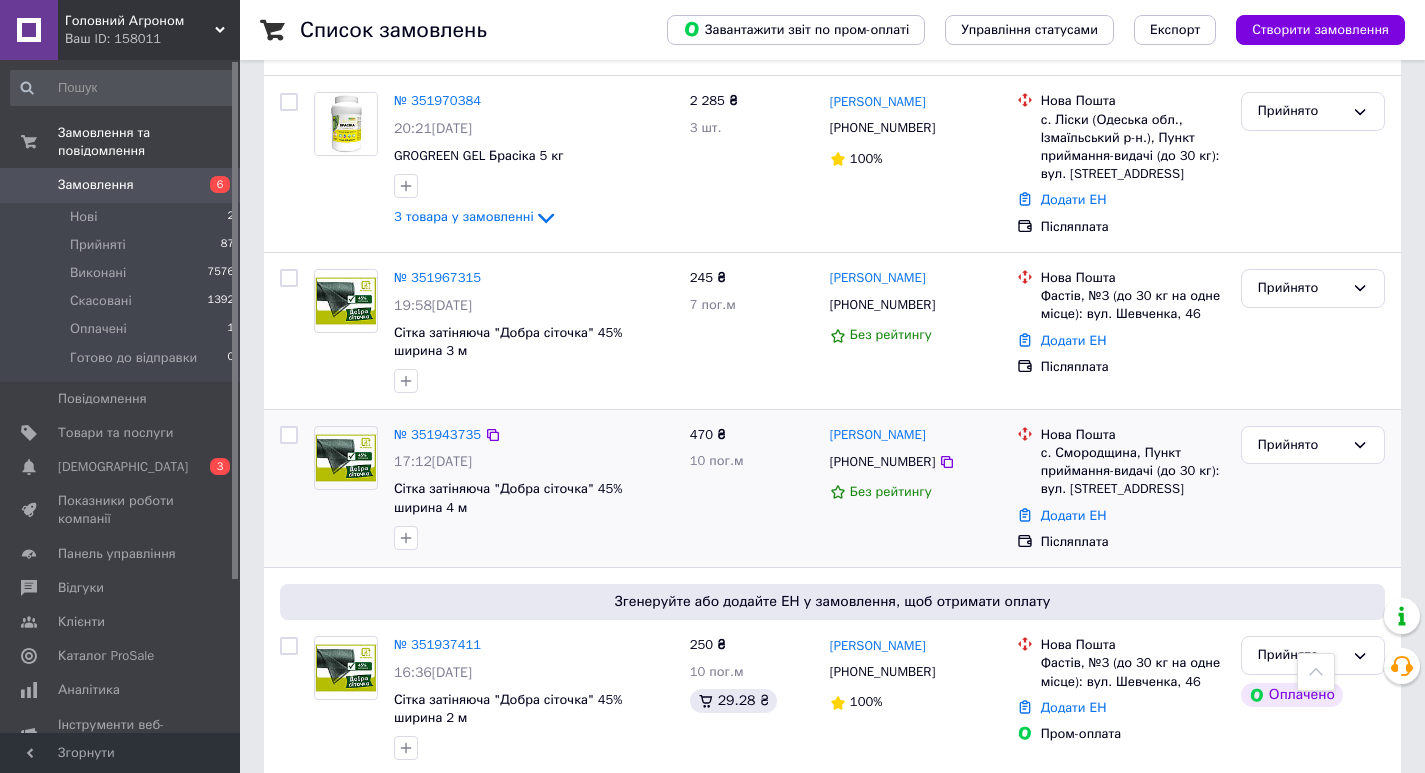 scroll, scrollTop: 500, scrollLeft: 0, axis: vertical 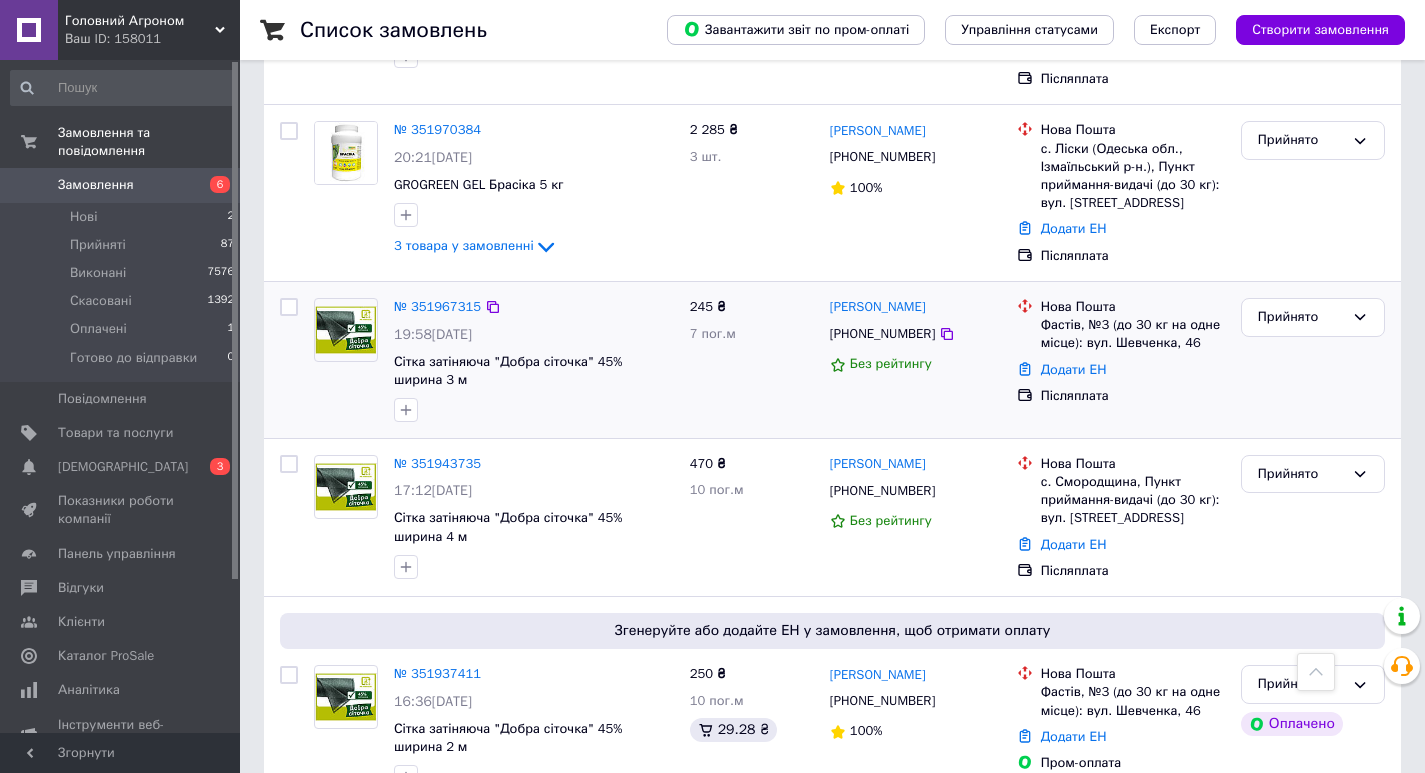 click on "[PHONE_NUMBER]" at bounding box center (915, 334) 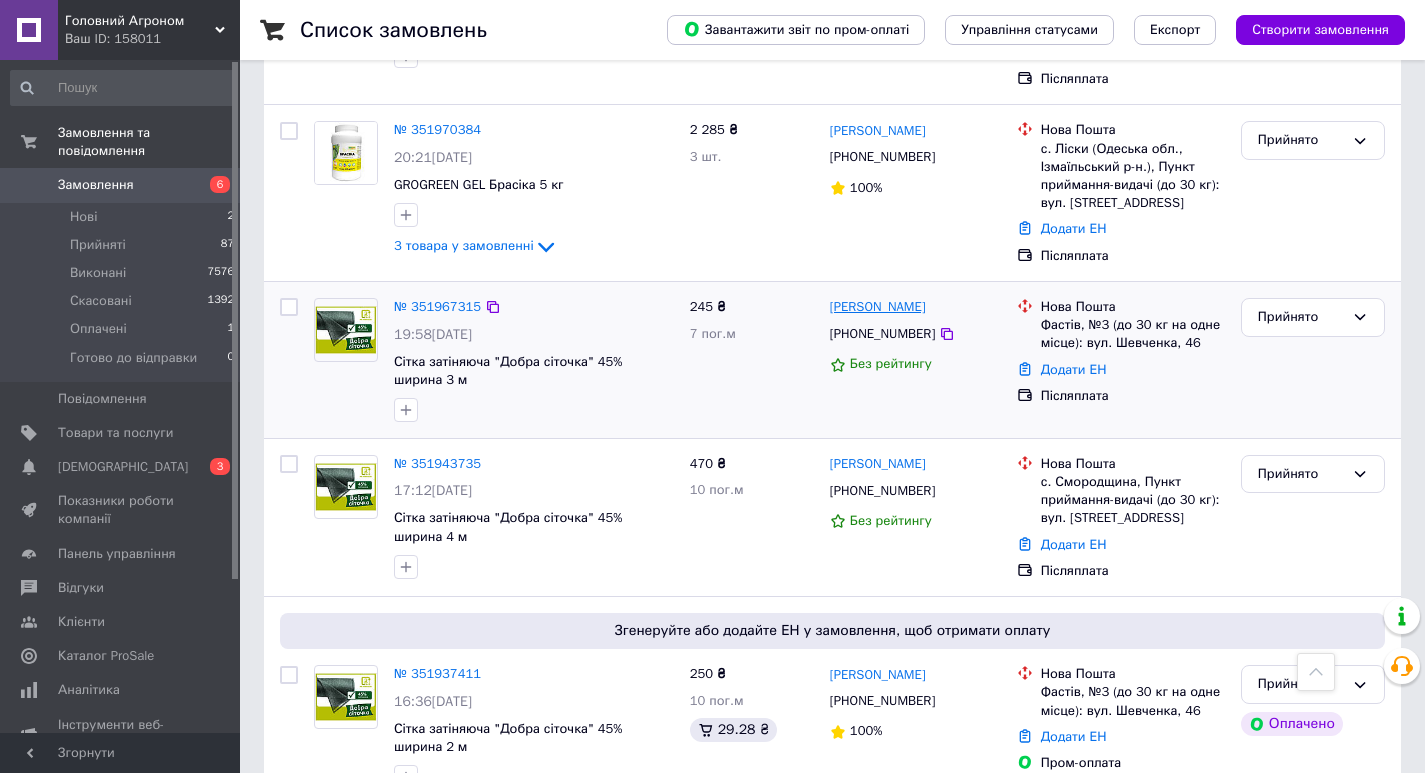 drag, startPoint x: 935, startPoint y: 274, endPoint x: 833, endPoint y: 281, distance: 102.239914 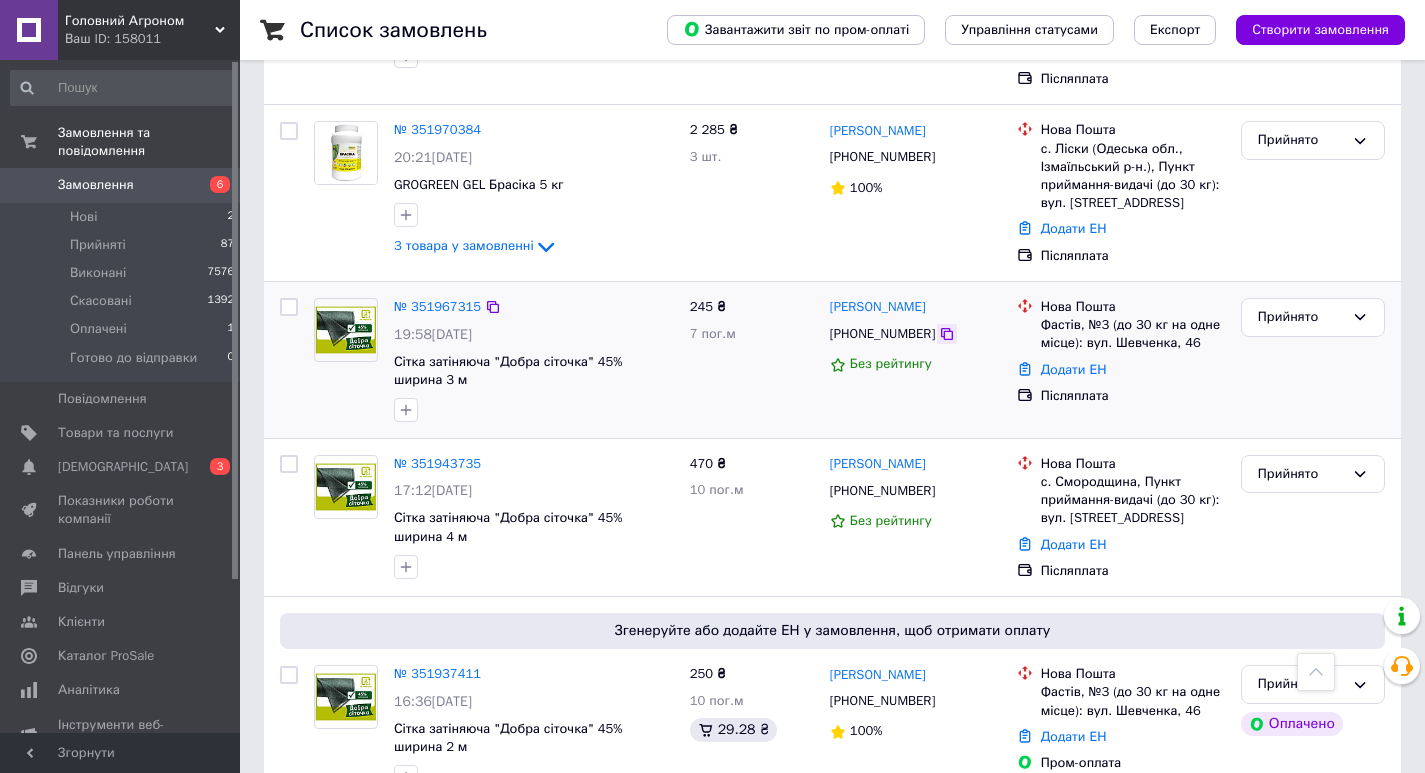 click 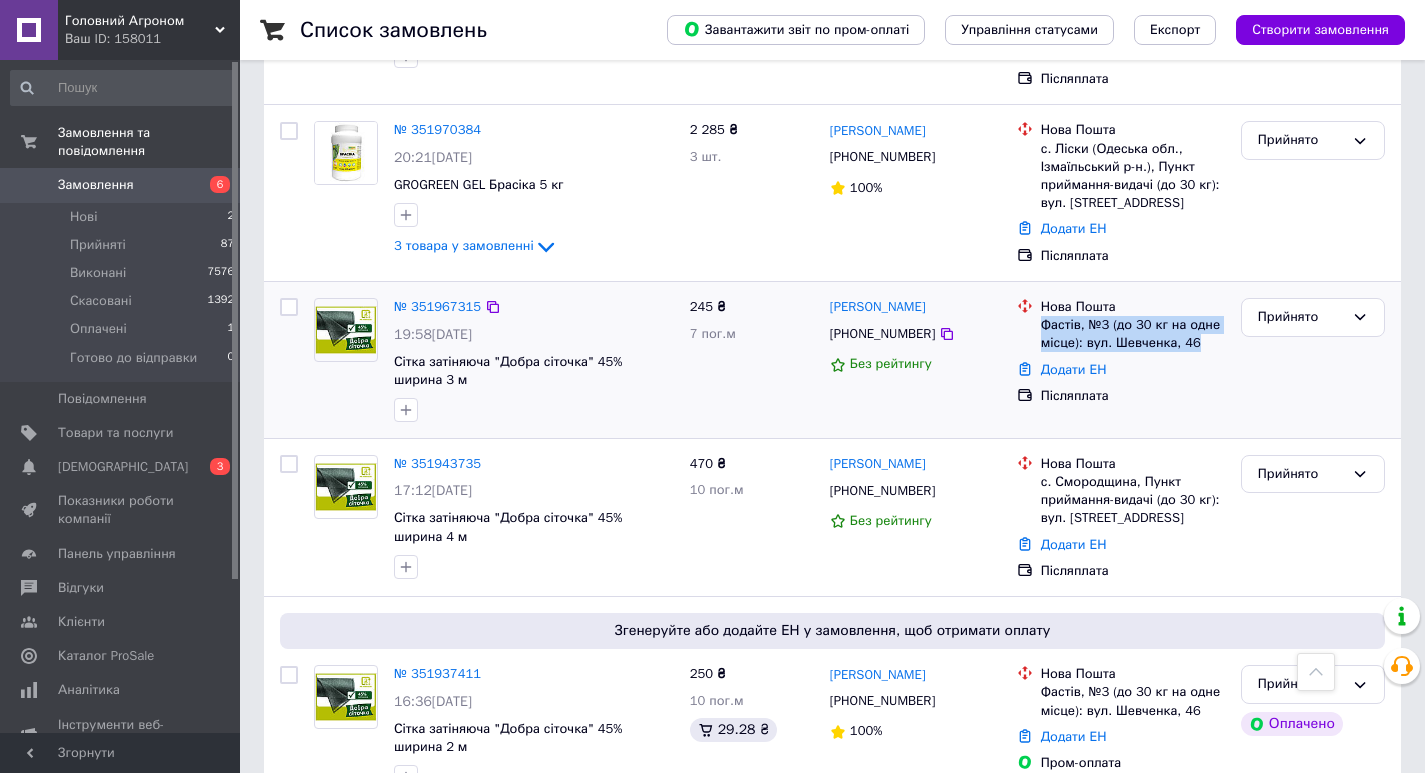 drag, startPoint x: 1190, startPoint y: 305, endPoint x: 1037, endPoint y: 290, distance: 153.73354 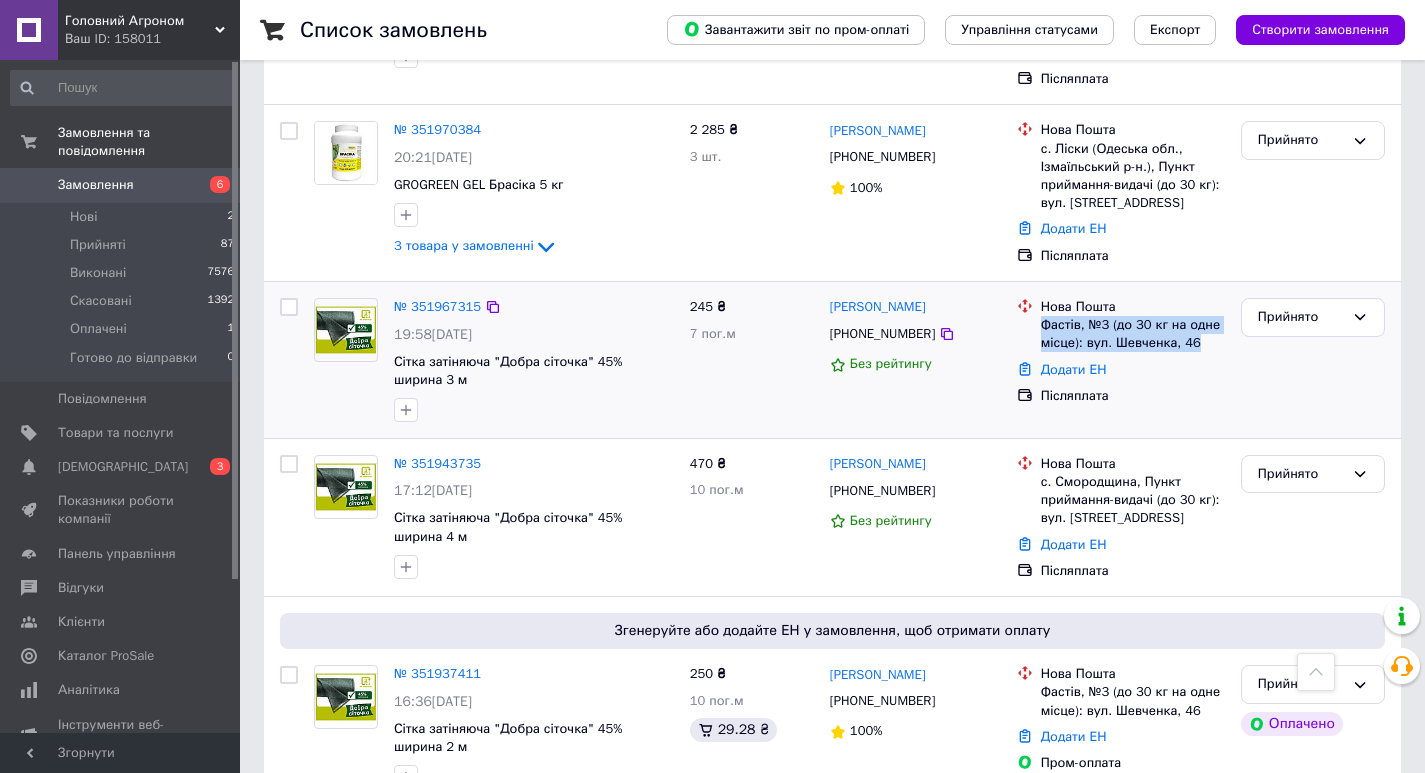copy on "Фастів, №3 (до 30 кг на одне місце): вул. Шевченка, 46" 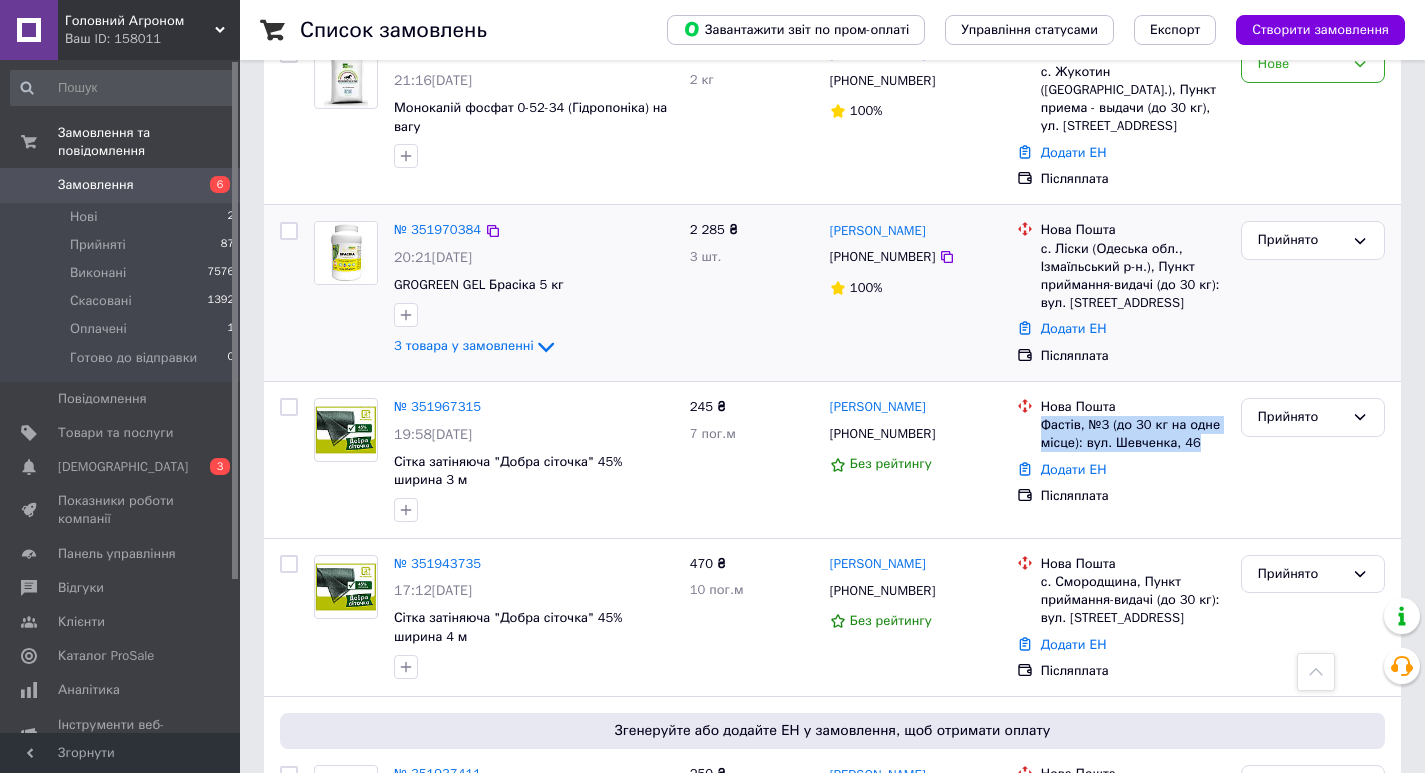 scroll, scrollTop: 300, scrollLeft: 0, axis: vertical 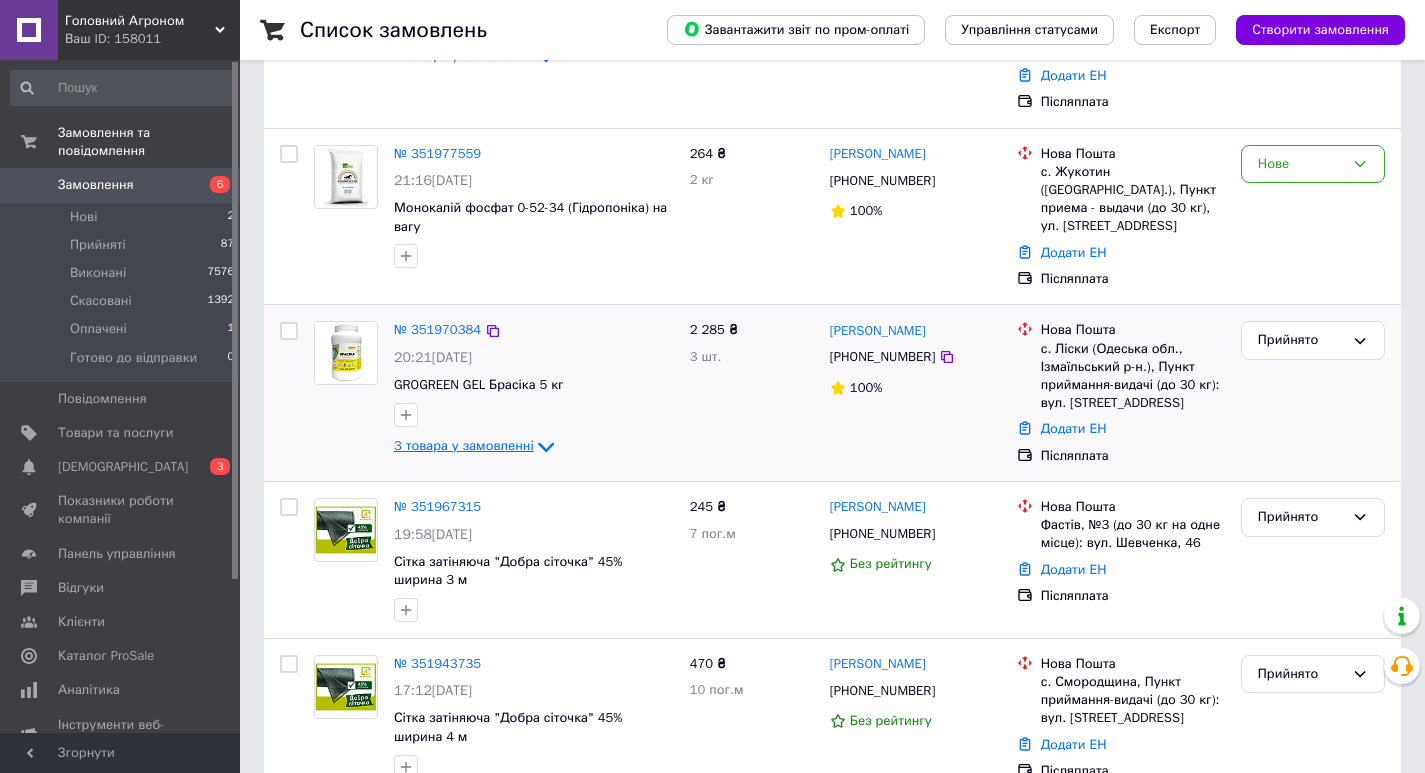 click 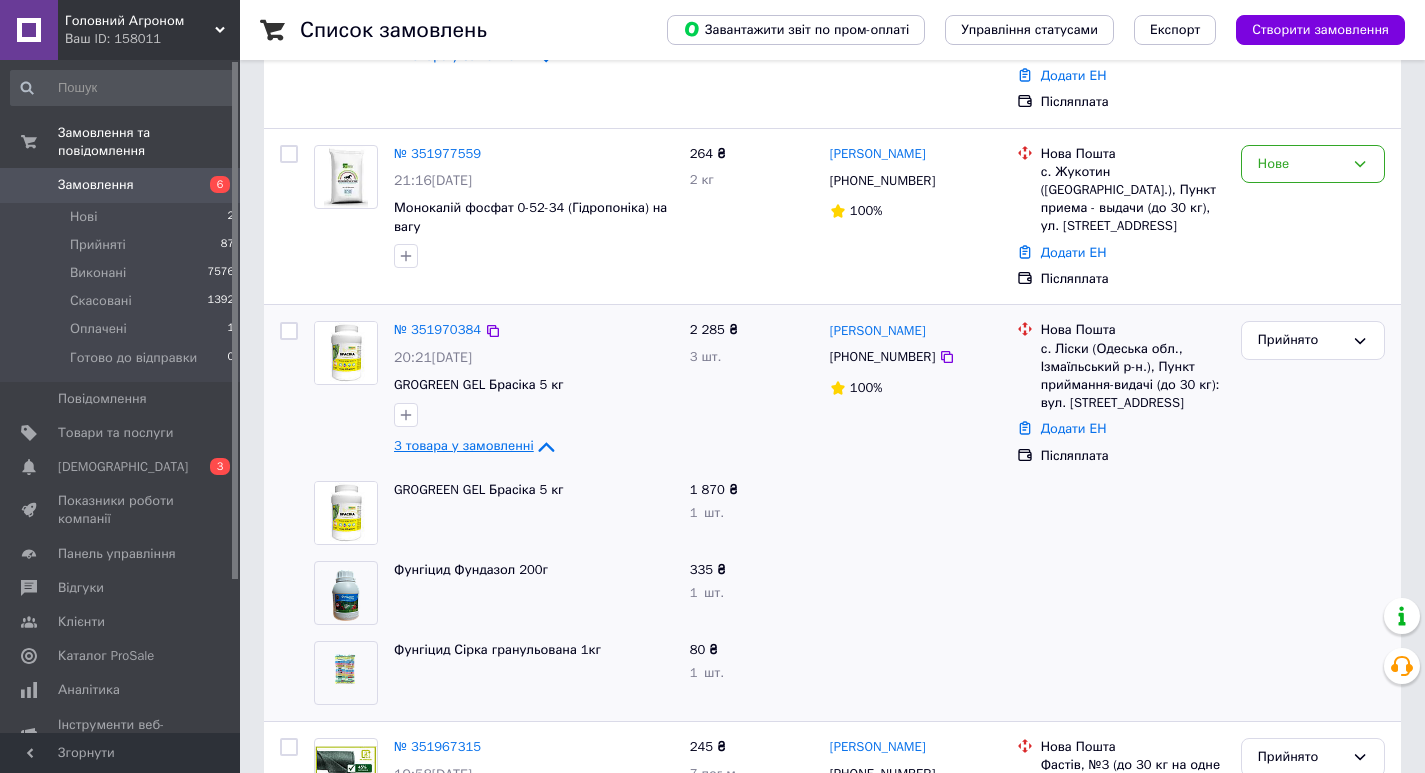 drag, startPoint x: 916, startPoint y: 288, endPoint x: 827, endPoint y: 297, distance: 89.453896 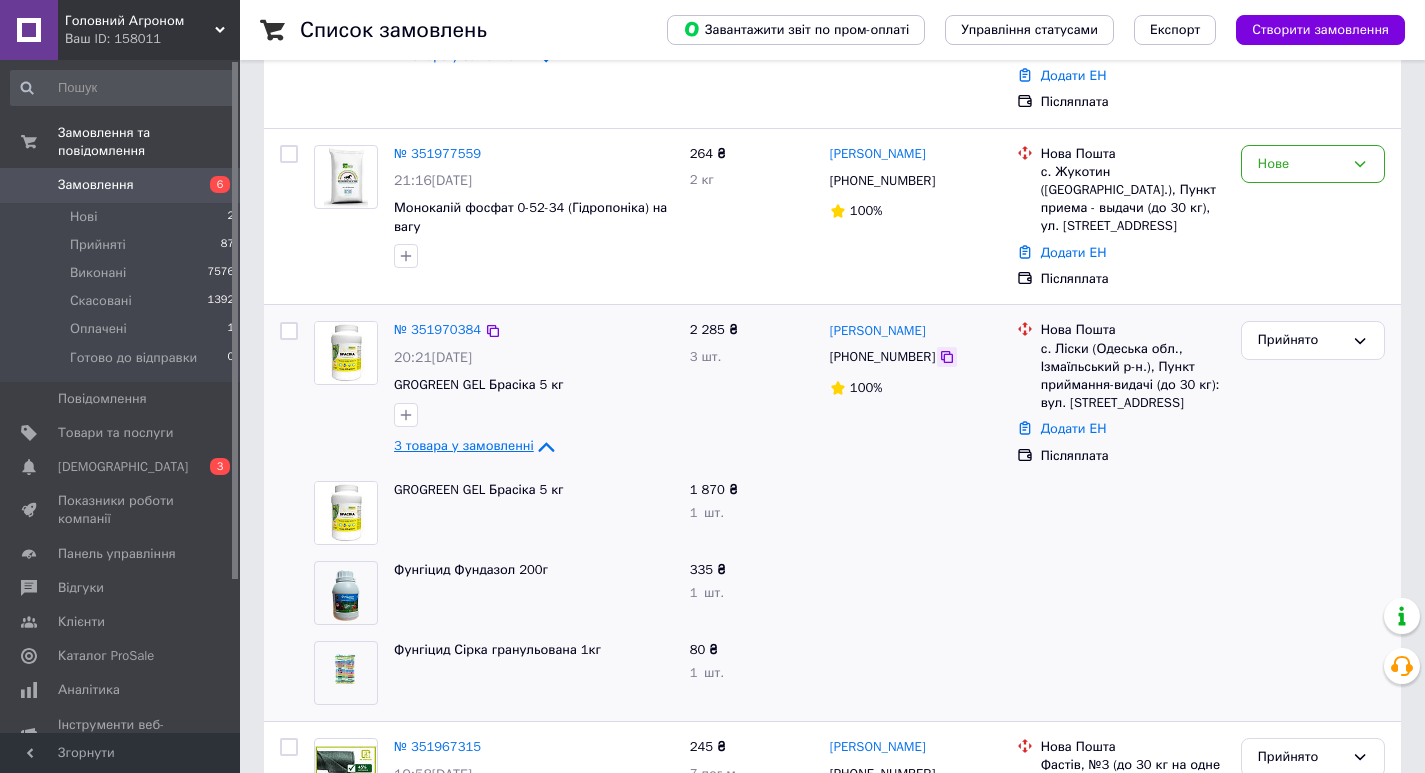 click 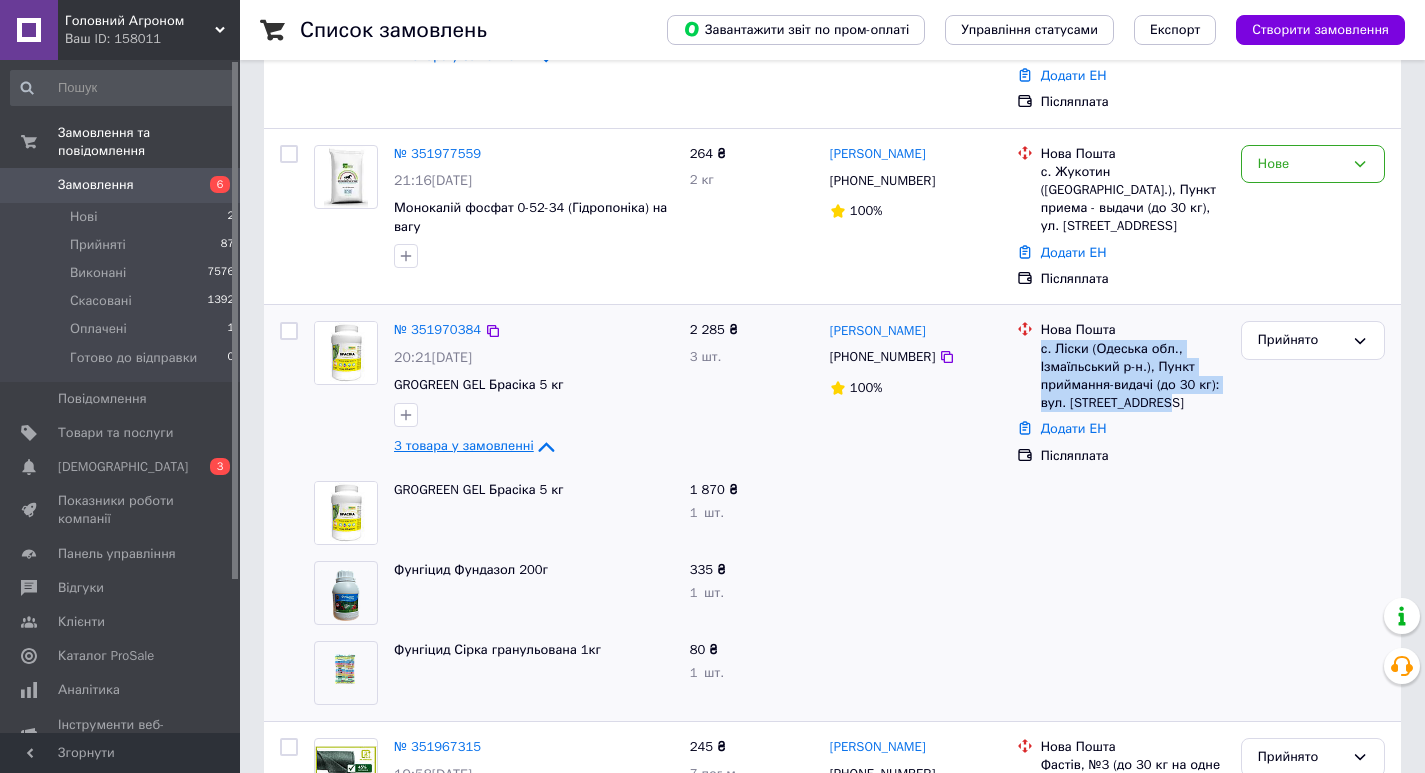 drag, startPoint x: 1155, startPoint y: 360, endPoint x: 1041, endPoint y: 319, distance: 121.14867 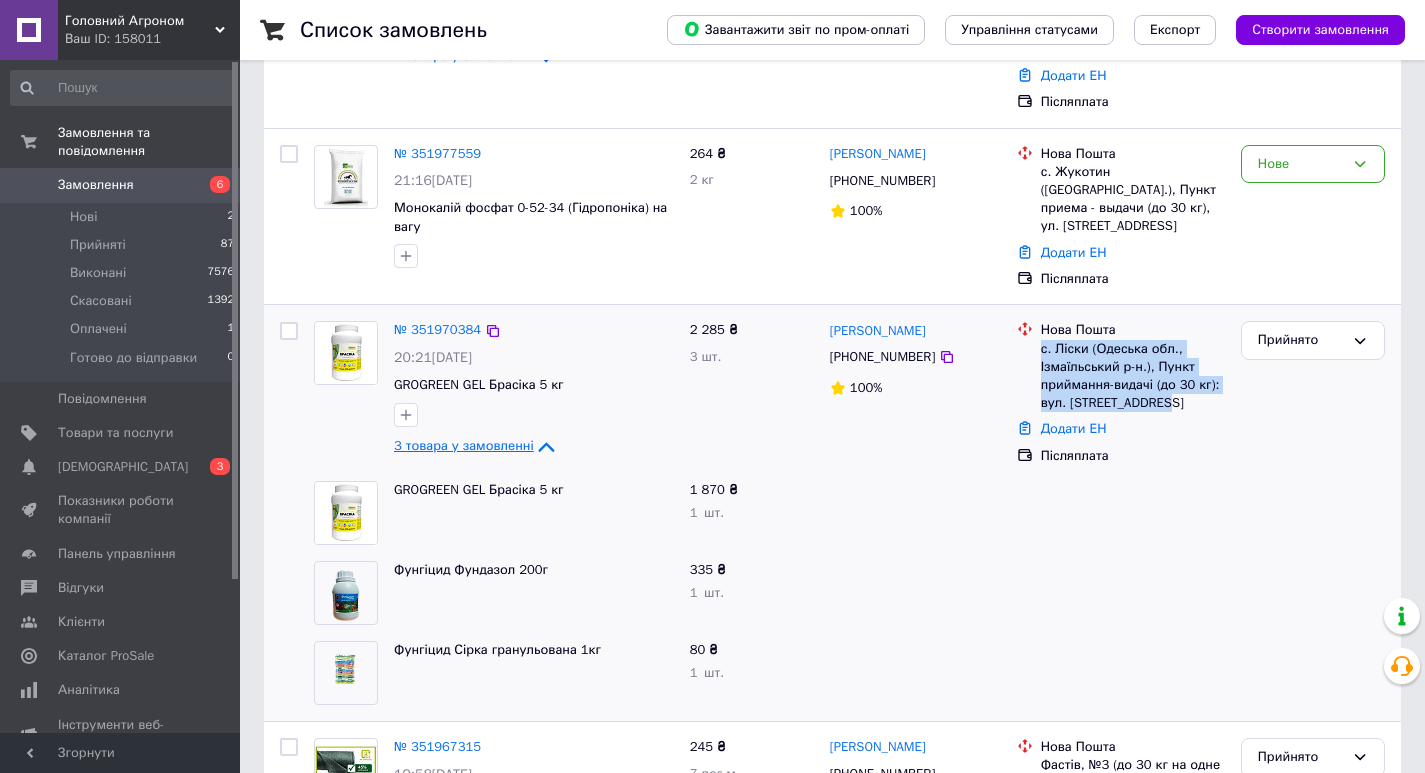 copy on "с. Ліски (Одеська обл., Ізмаїльський р-н.), Пункт приймання-видачі (до 30 кг): вул. [STREET_ADDRESS]" 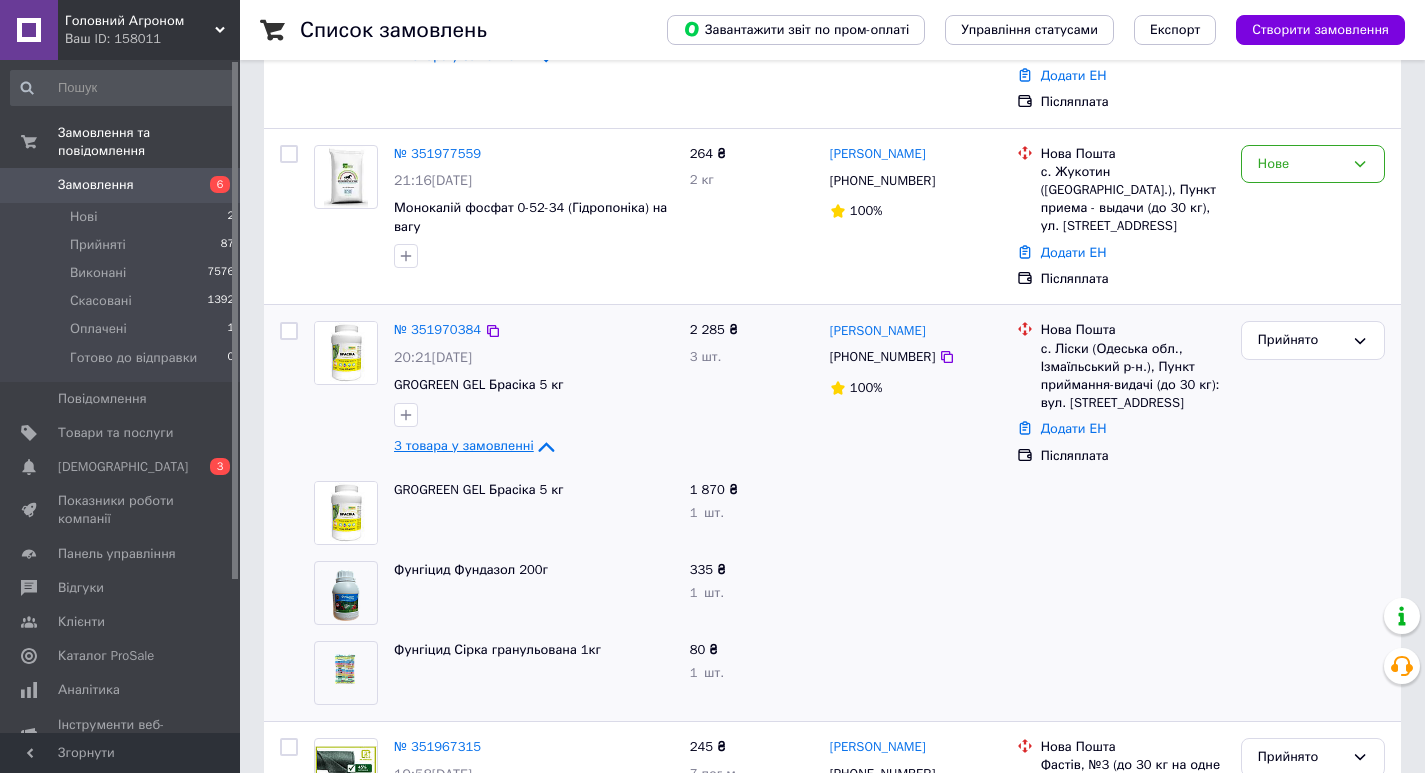 click on "[PERSON_NAME] [PHONE_NUMBER] 100%" at bounding box center [915, 393] 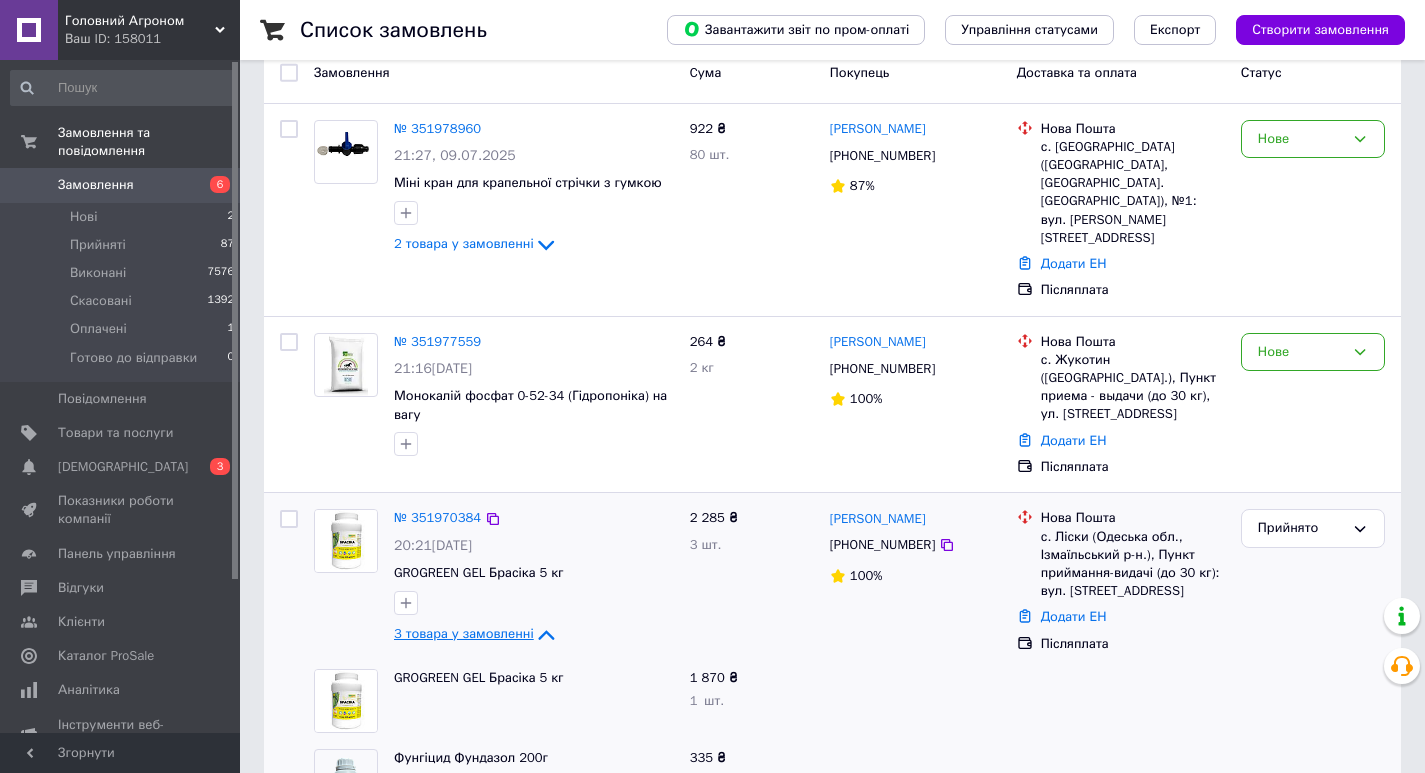 scroll, scrollTop: 0, scrollLeft: 0, axis: both 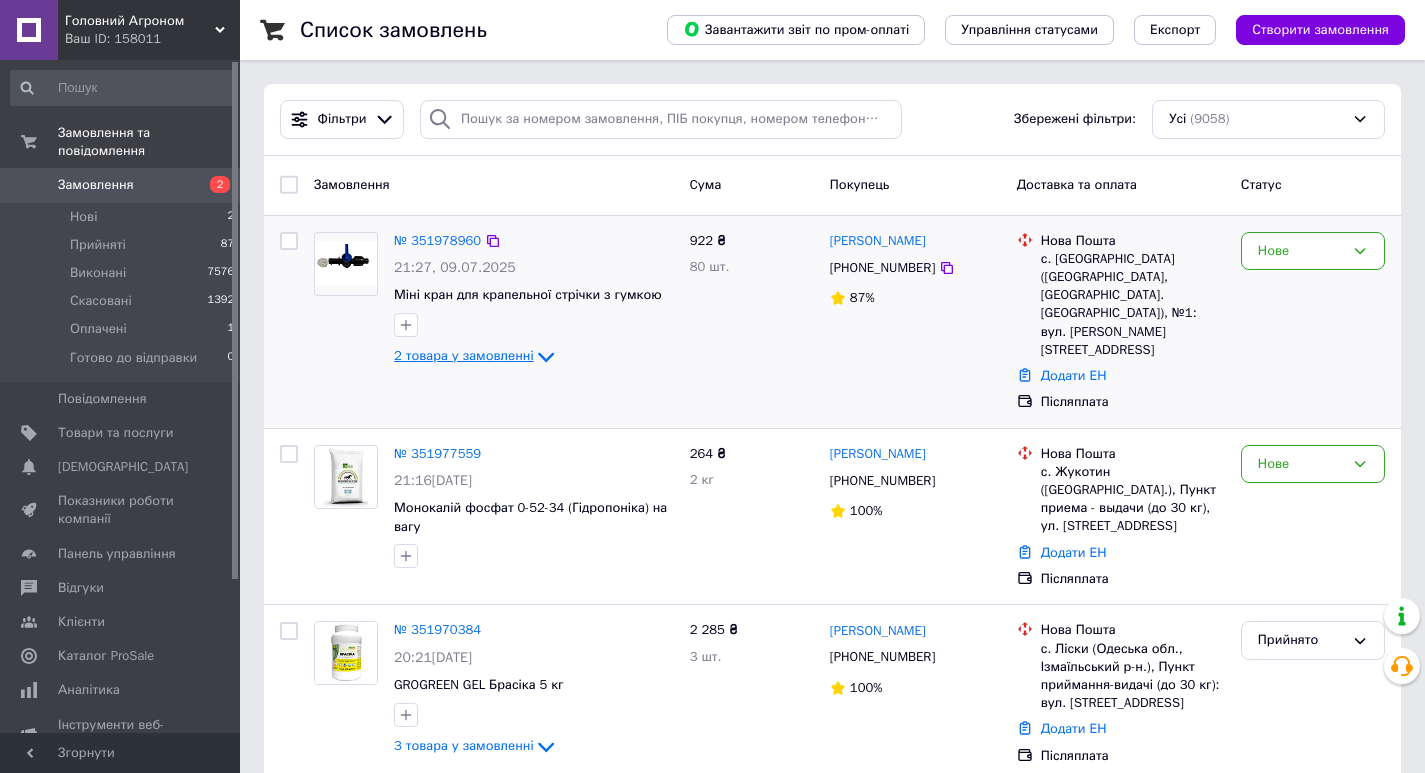 click 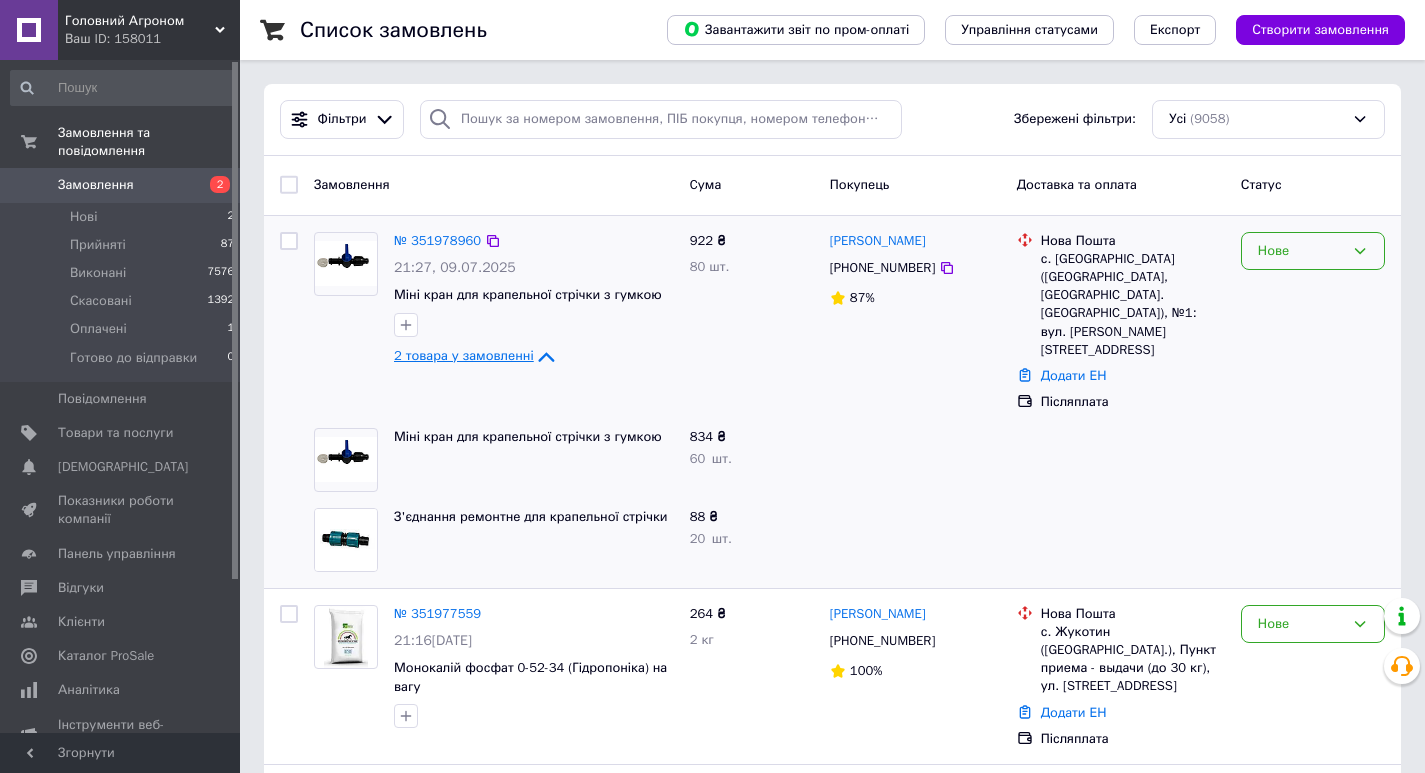 click 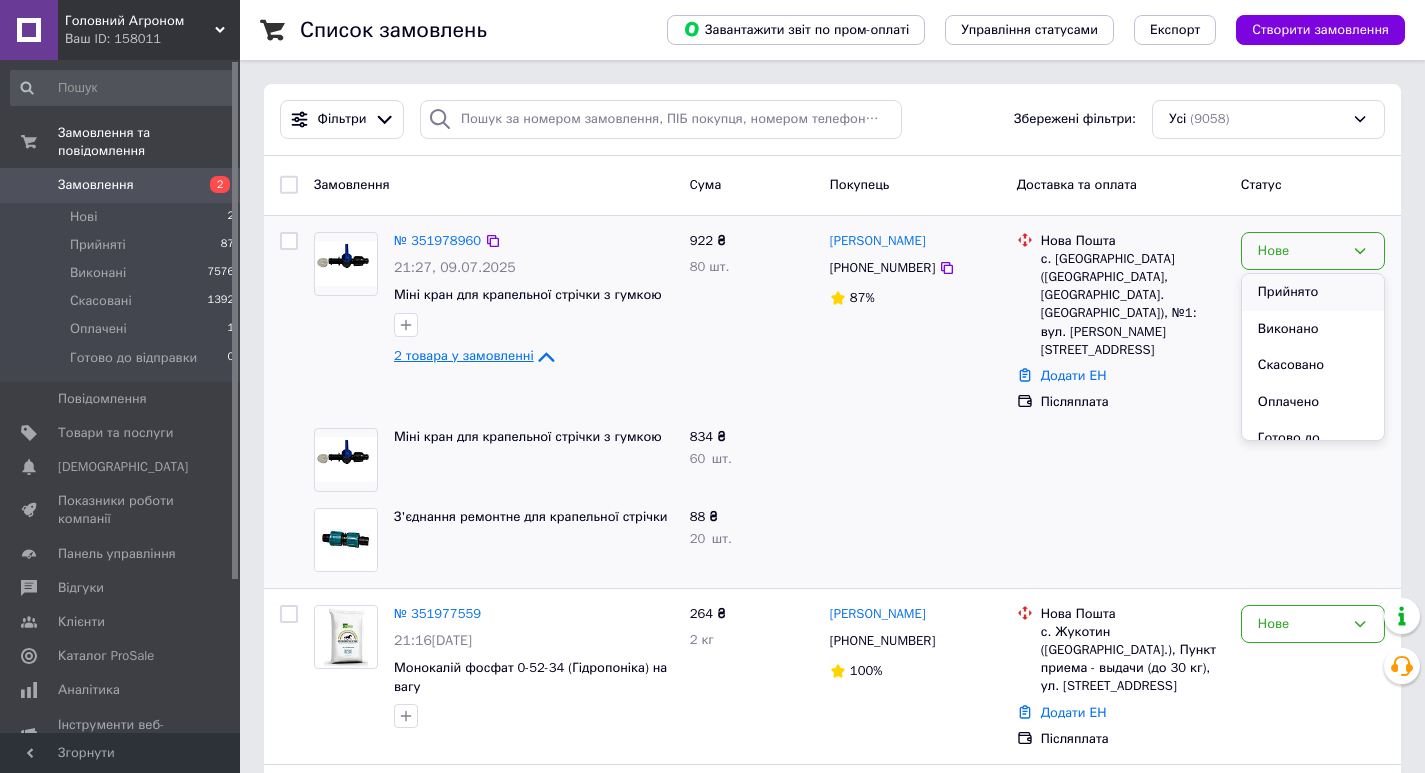click on "Прийнято" at bounding box center (1313, 292) 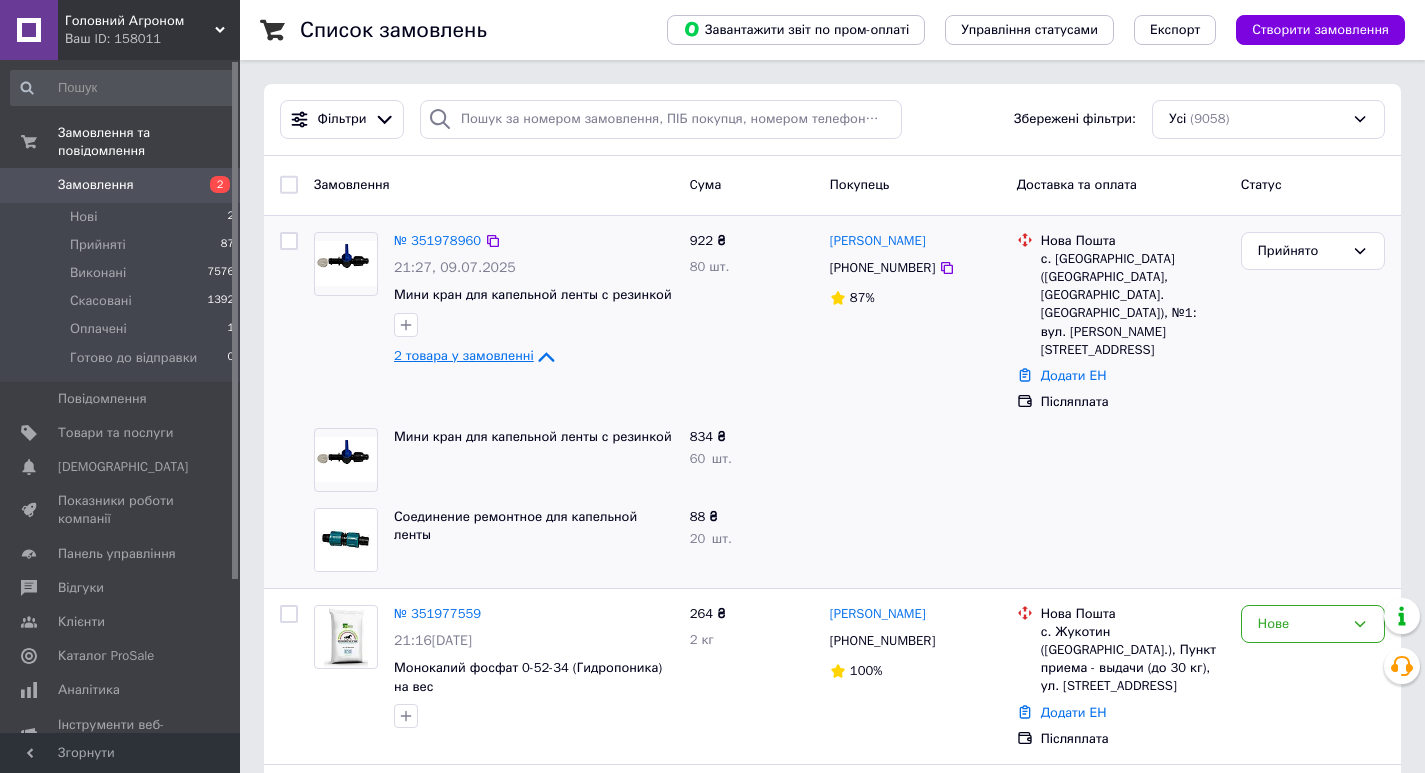 drag, startPoint x: 945, startPoint y: 236, endPoint x: 825, endPoint y: 246, distance: 120.41595 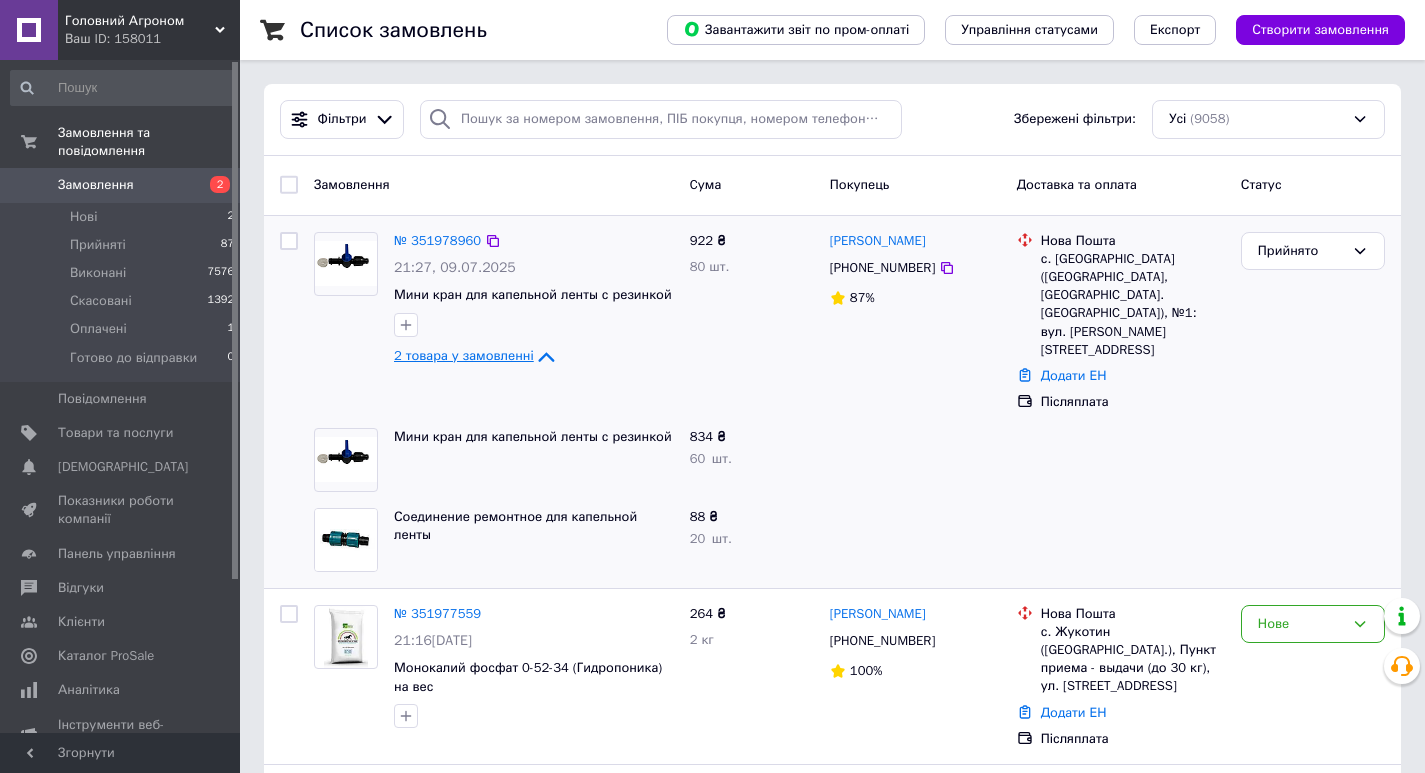 copy on "[PERSON_NAME]" 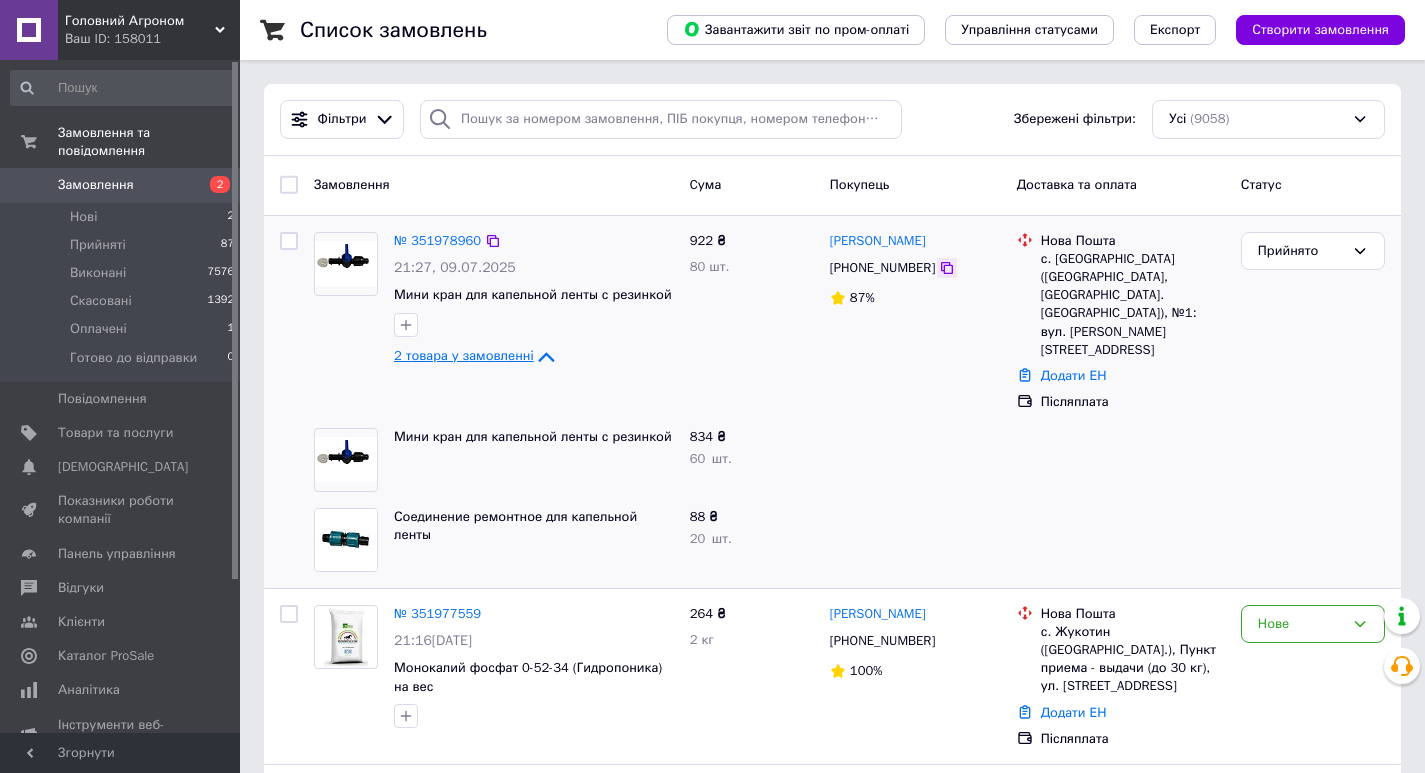 click 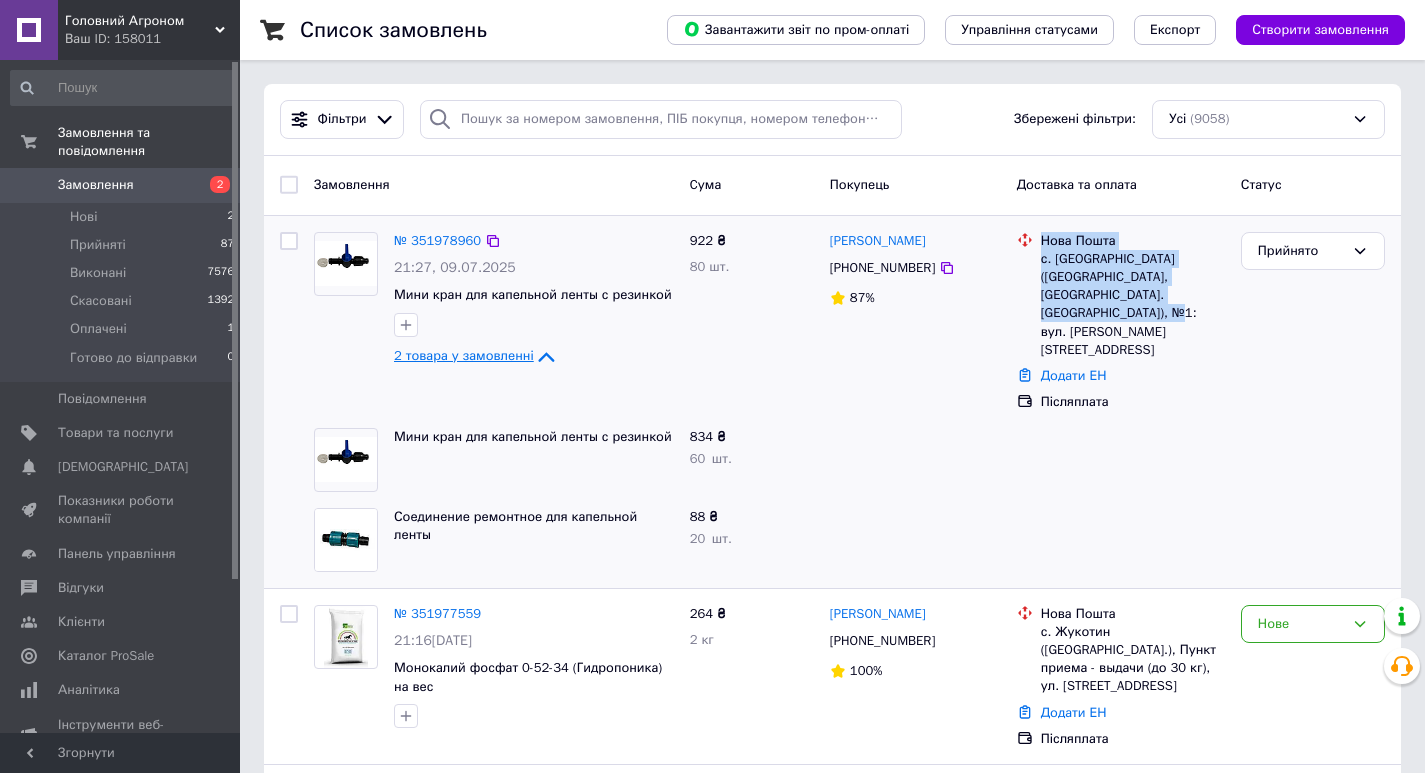drag, startPoint x: 1218, startPoint y: 312, endPoint x: 1063, endPoint y: 300, distance: 155.46382 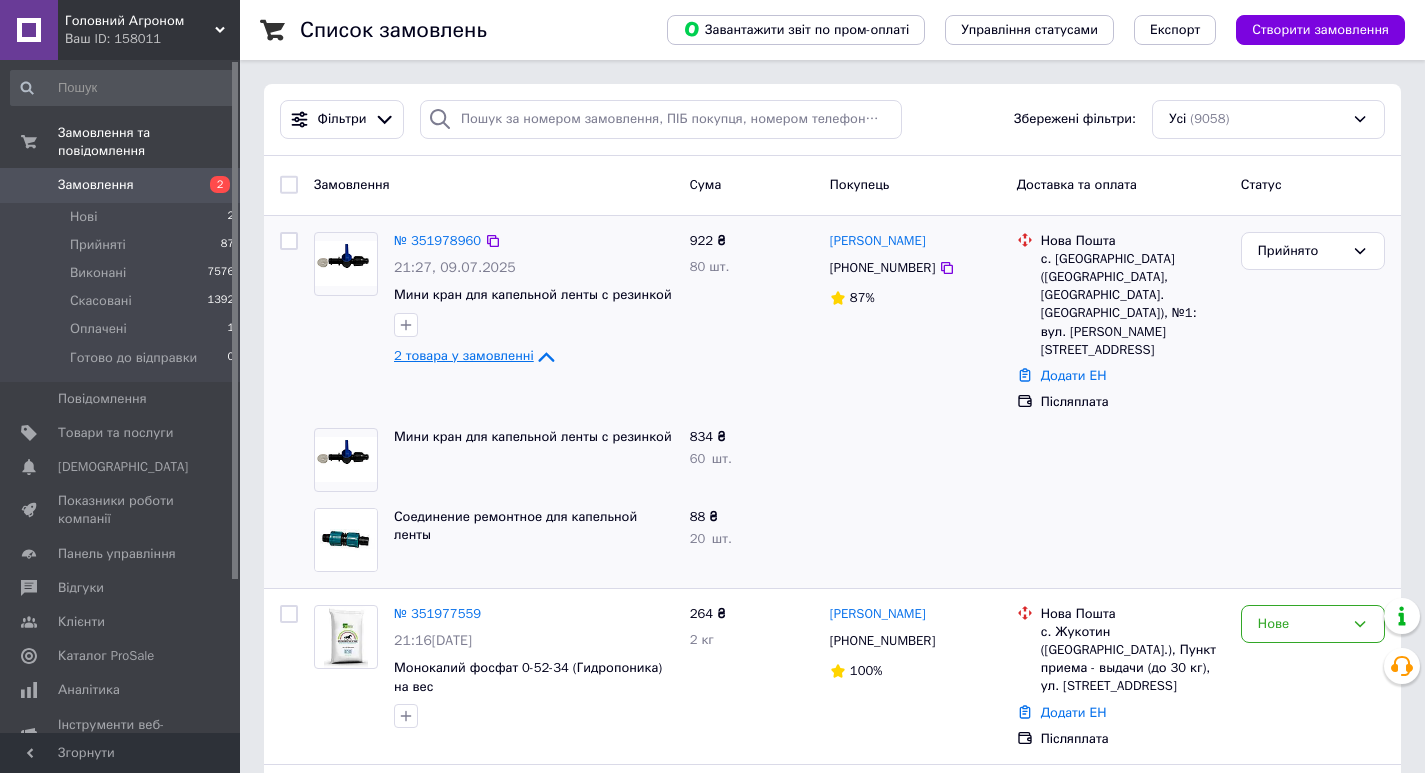 drag, startPoint x: 1164, startPoint y: 408, endPoint x: 1158, endPoint y: 380, distance: 28.635643 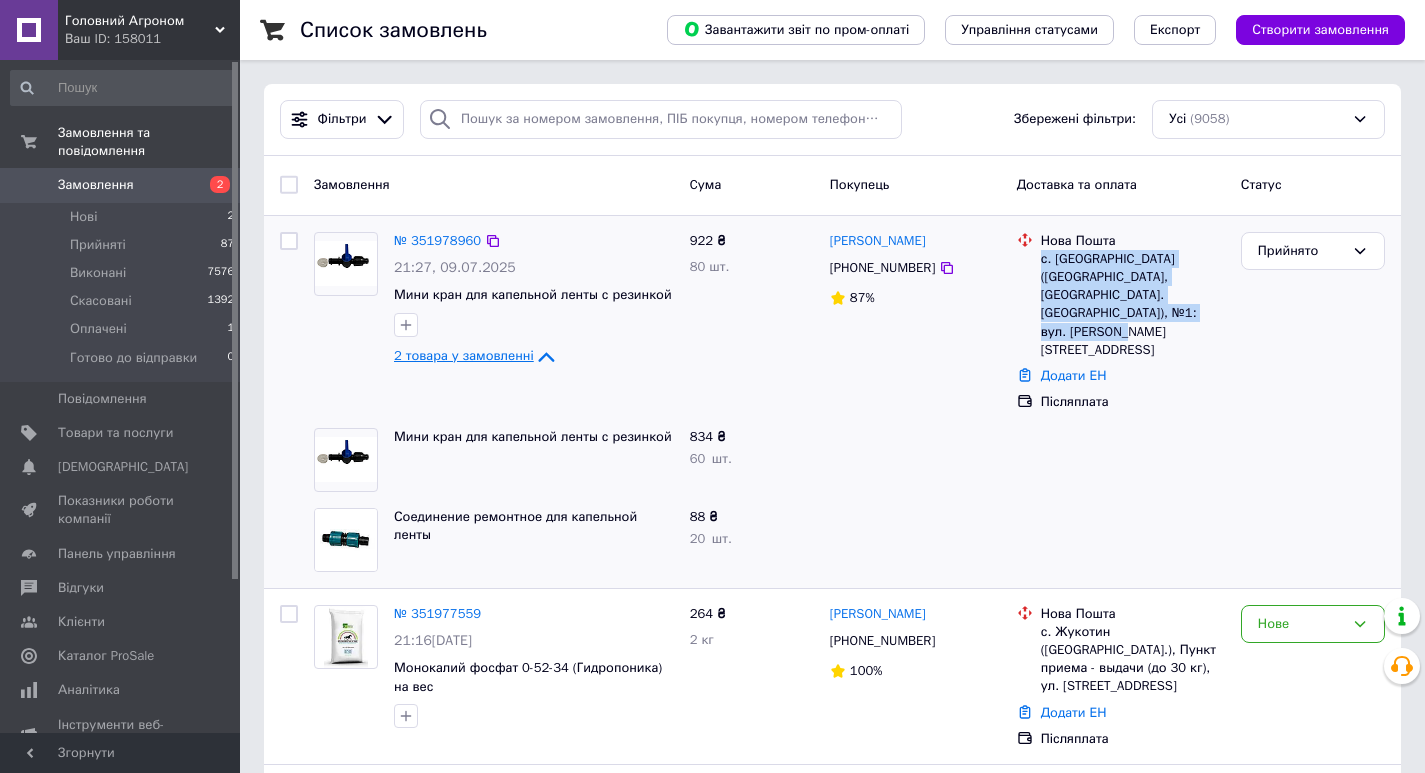 drag, startPoint x: 1140, startPoint y: 334, endPoint x: 1038, endPoint y: 262, distance: 124.85191 